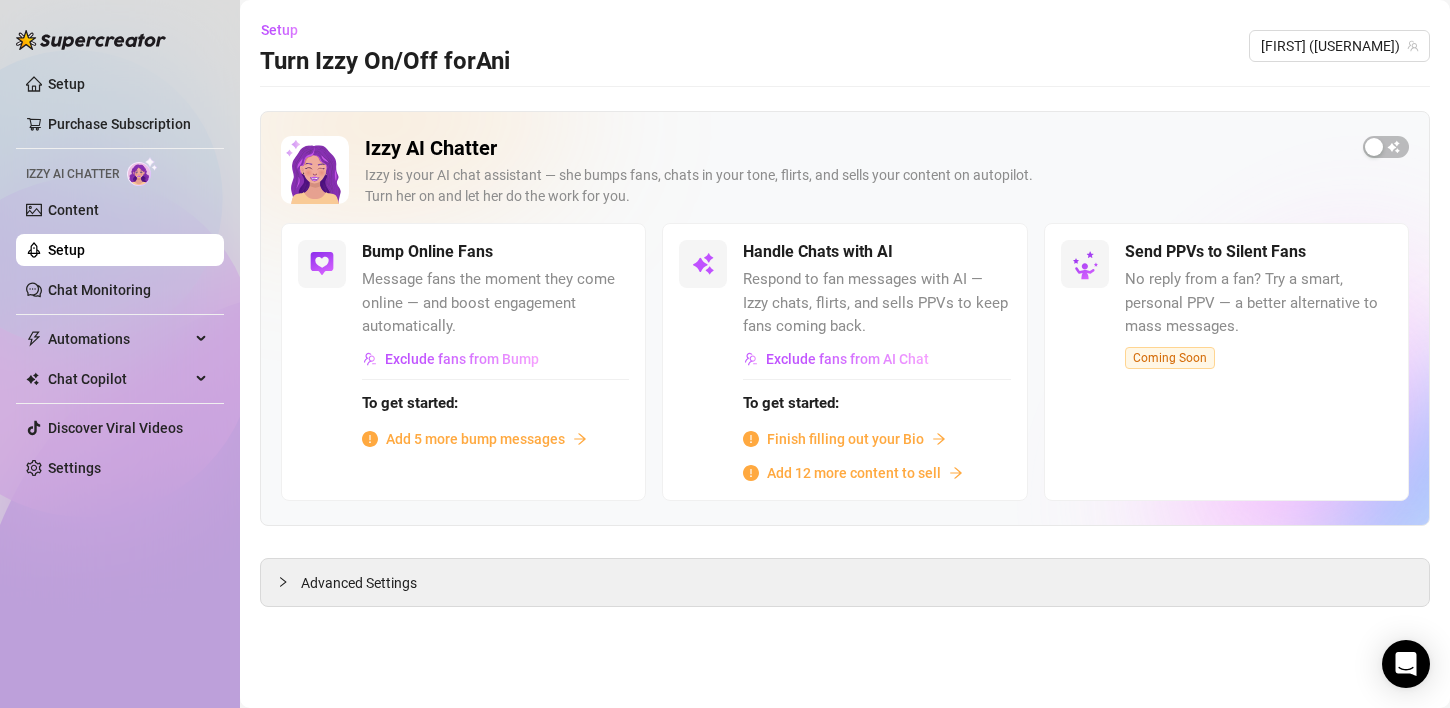 scroll, scrollTop: 0, scrollLeft: 0, axis: both 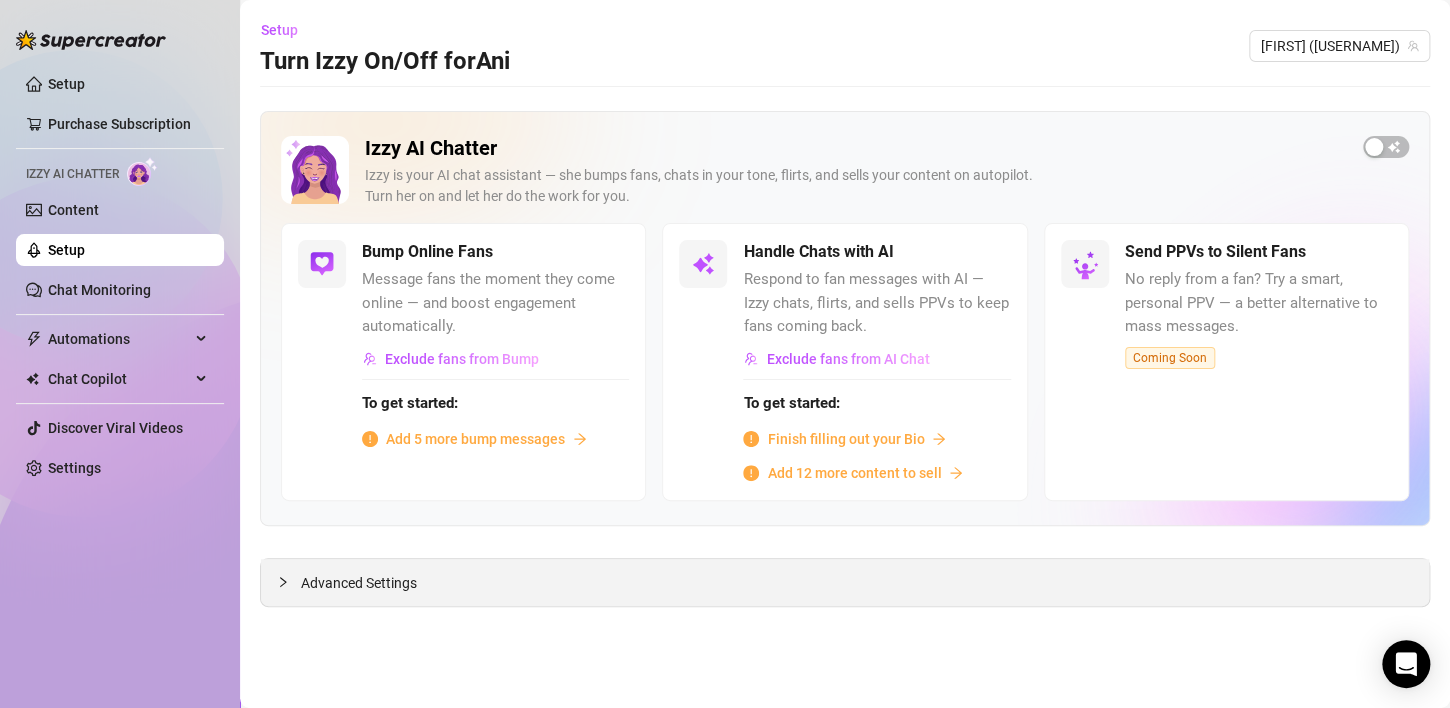 click on "Advanced Settings" at bounding box center [359, 583] 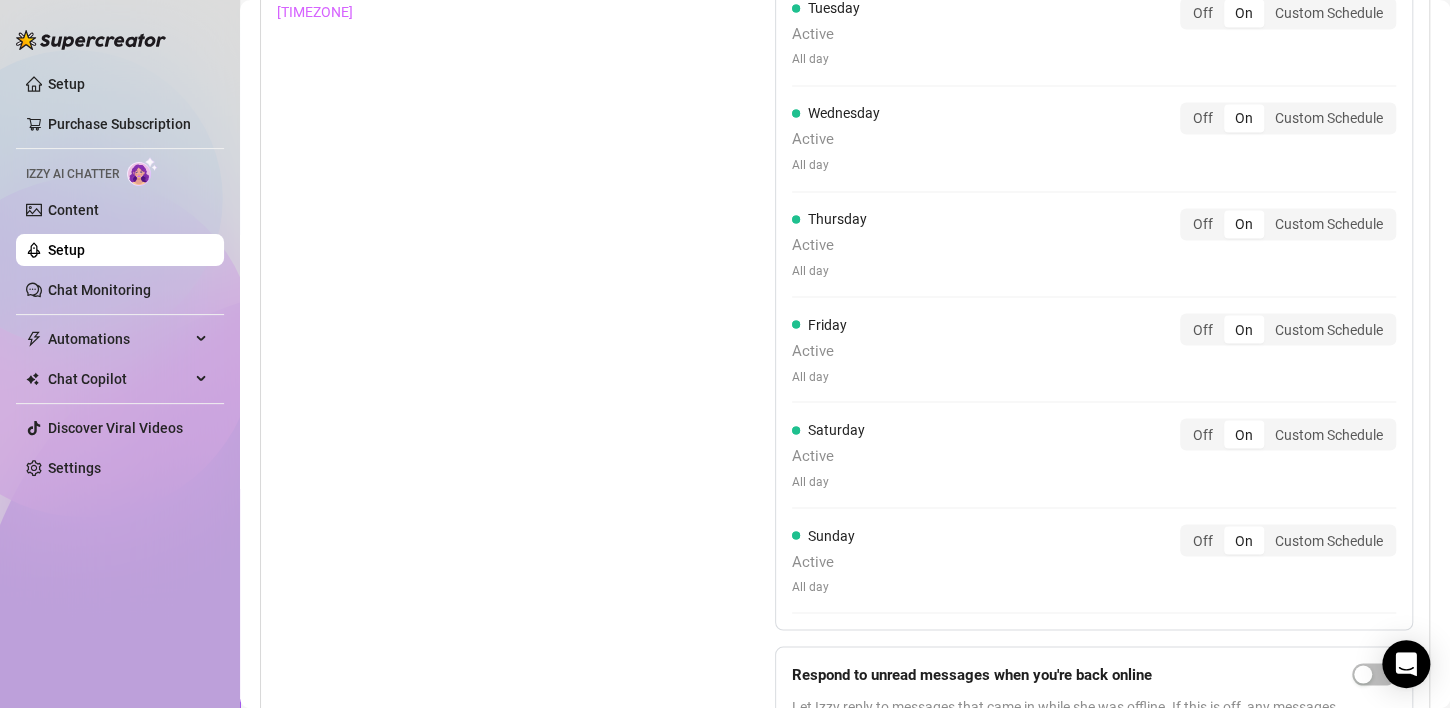 scroll, scrollTop: 1679, scrollLeft: 0, axis: vertical 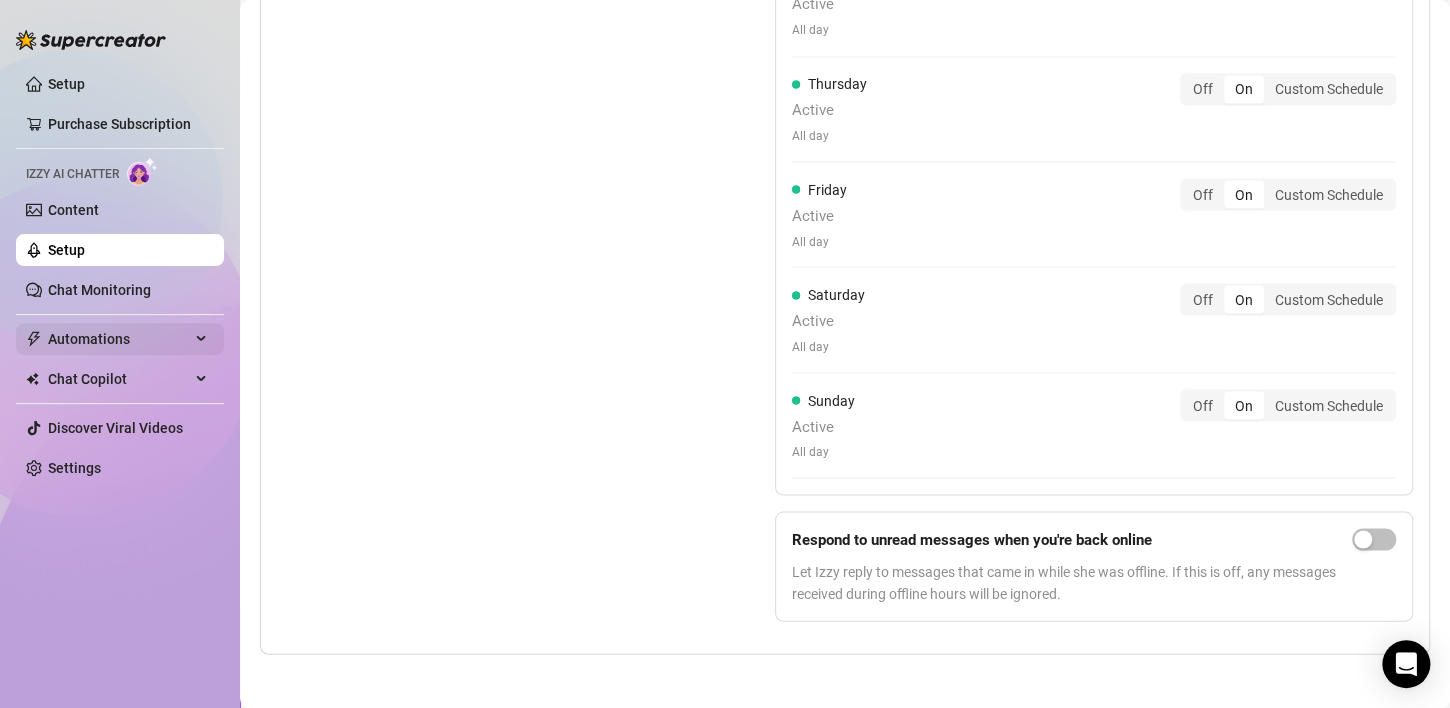 click on "Automations" at bounding box center (120, 339) 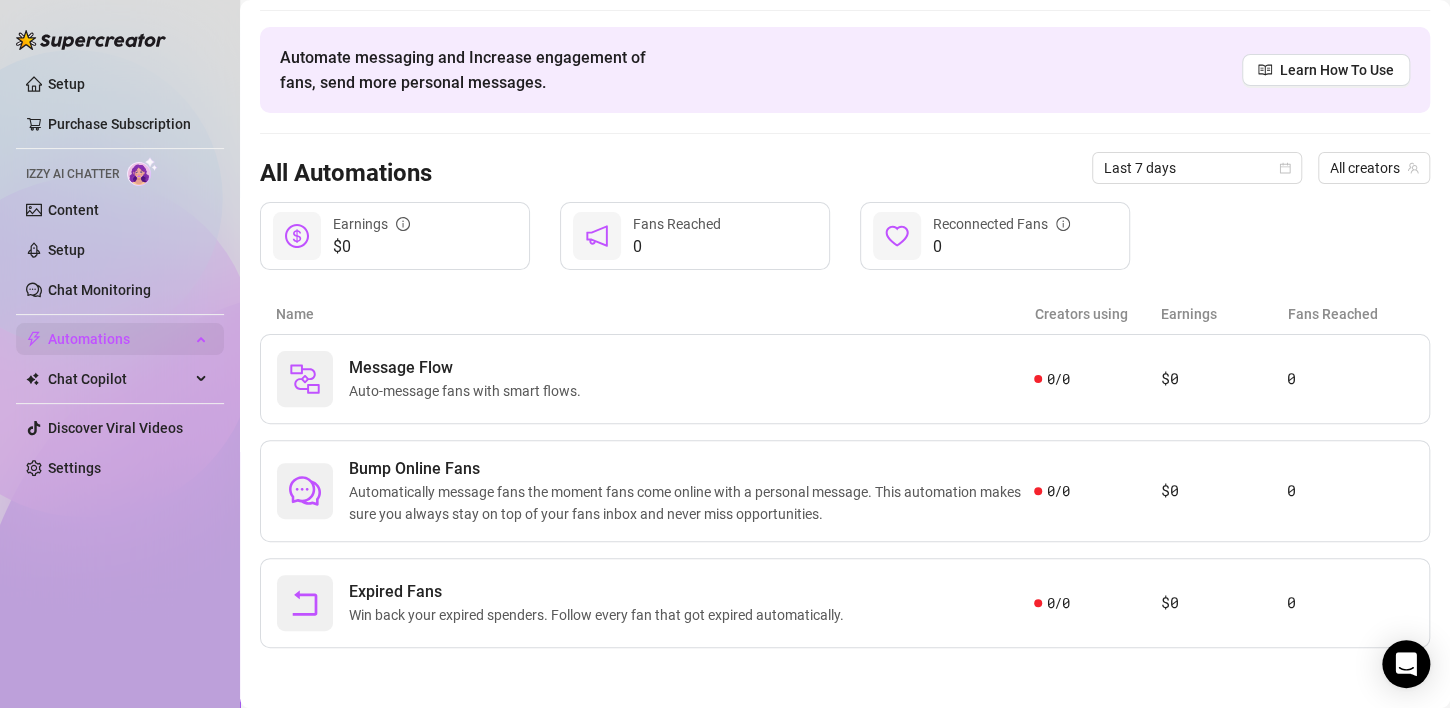 scroll, scrollTop: 55, scrollLeft: 0, axis: vertical 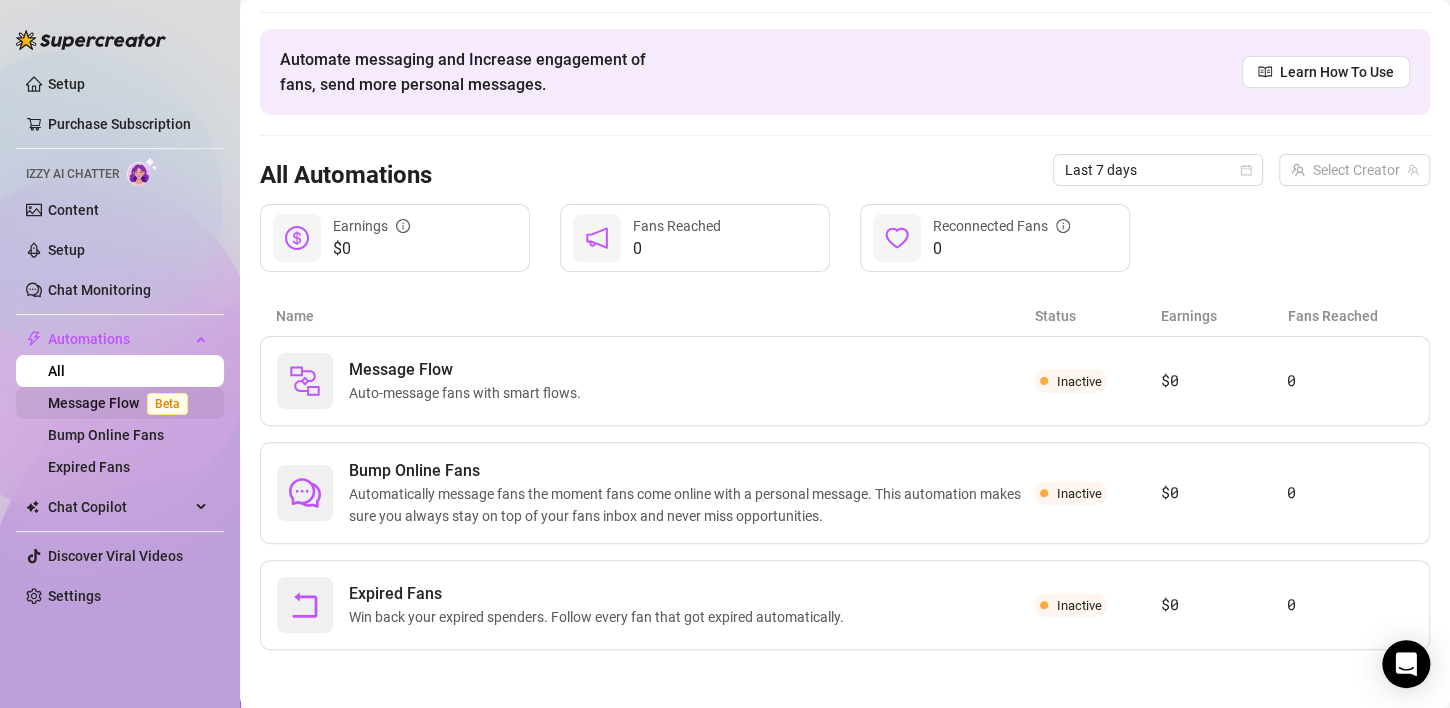 click on "Message Flow Beta" at bounding box center (122, 403) 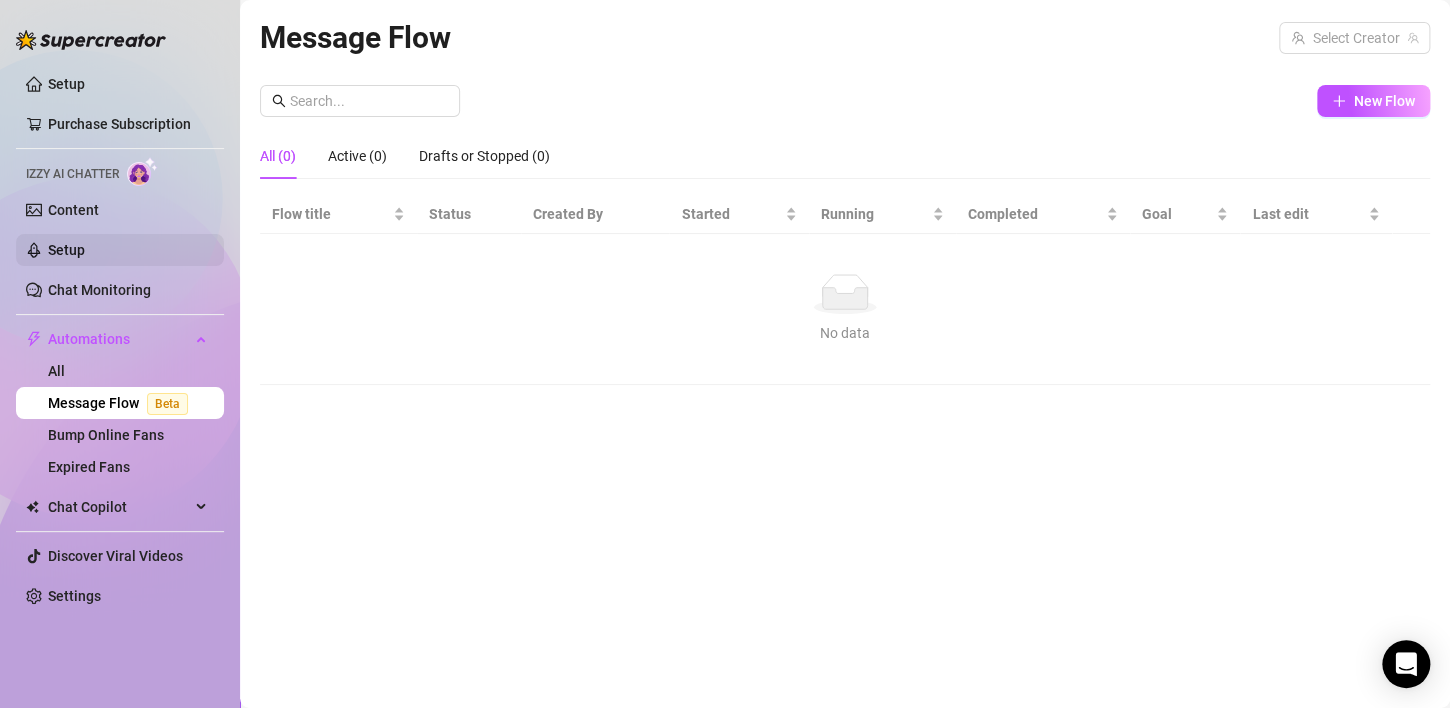 click on "Setup" at bounding box center (66, 250) 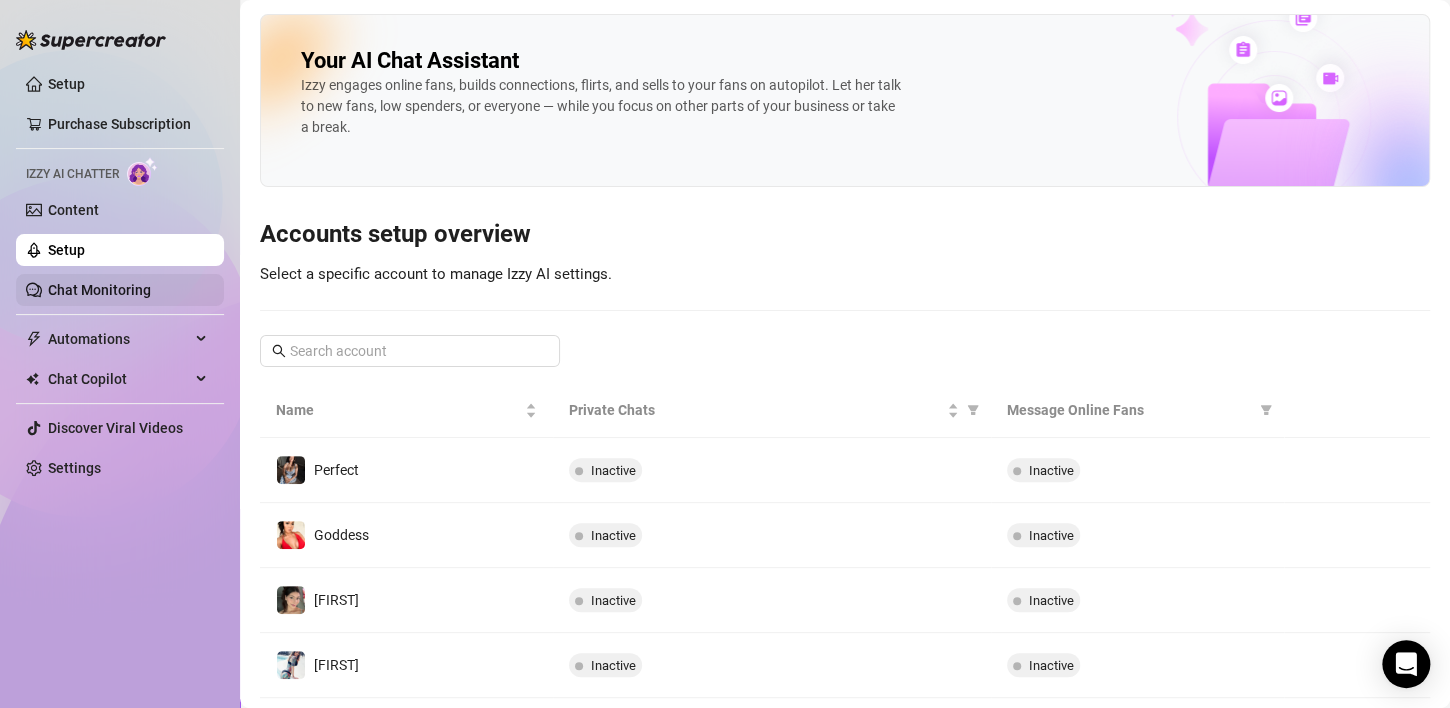 click on "Chat Monitoring" at bounding box center [99, 290] 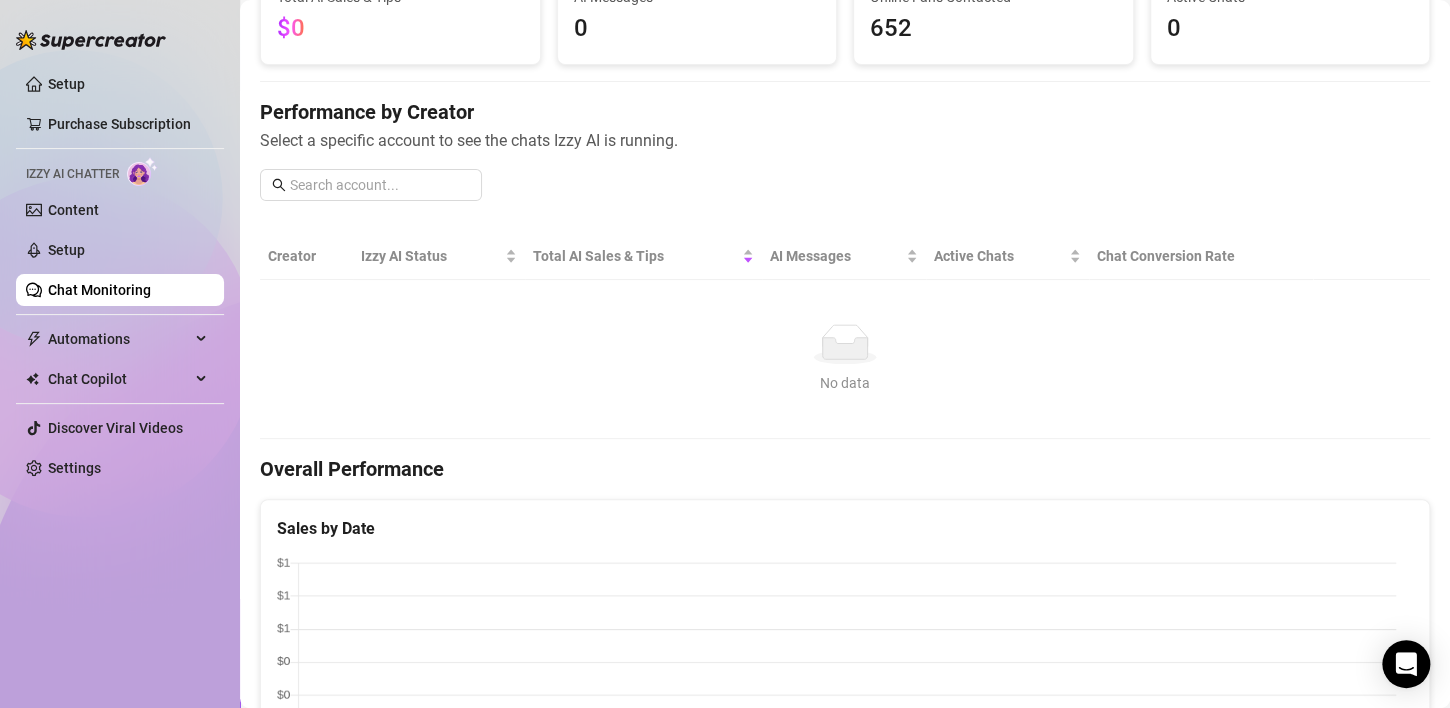 scroll, scrollTop: 0, scrollLeft: 0, axis: both 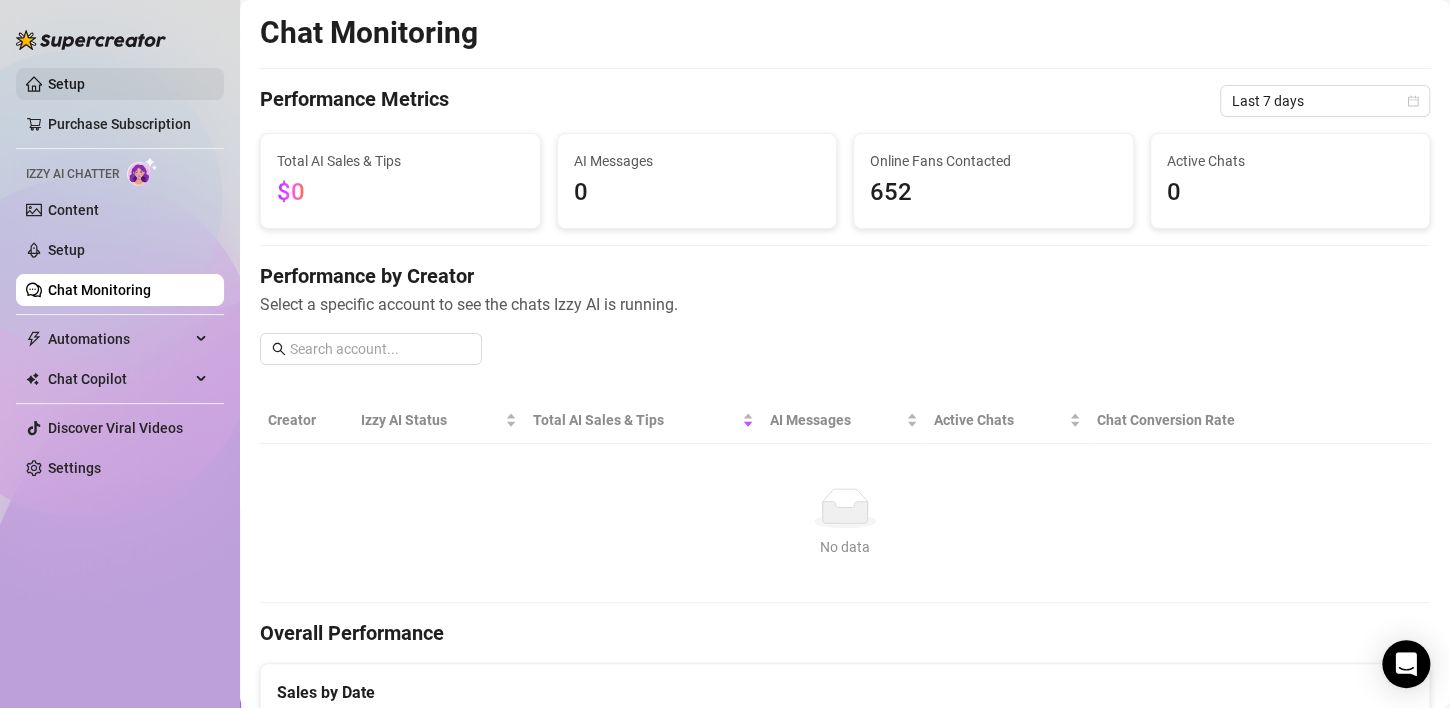 click on "Setup" at bounding box center (66, 84) 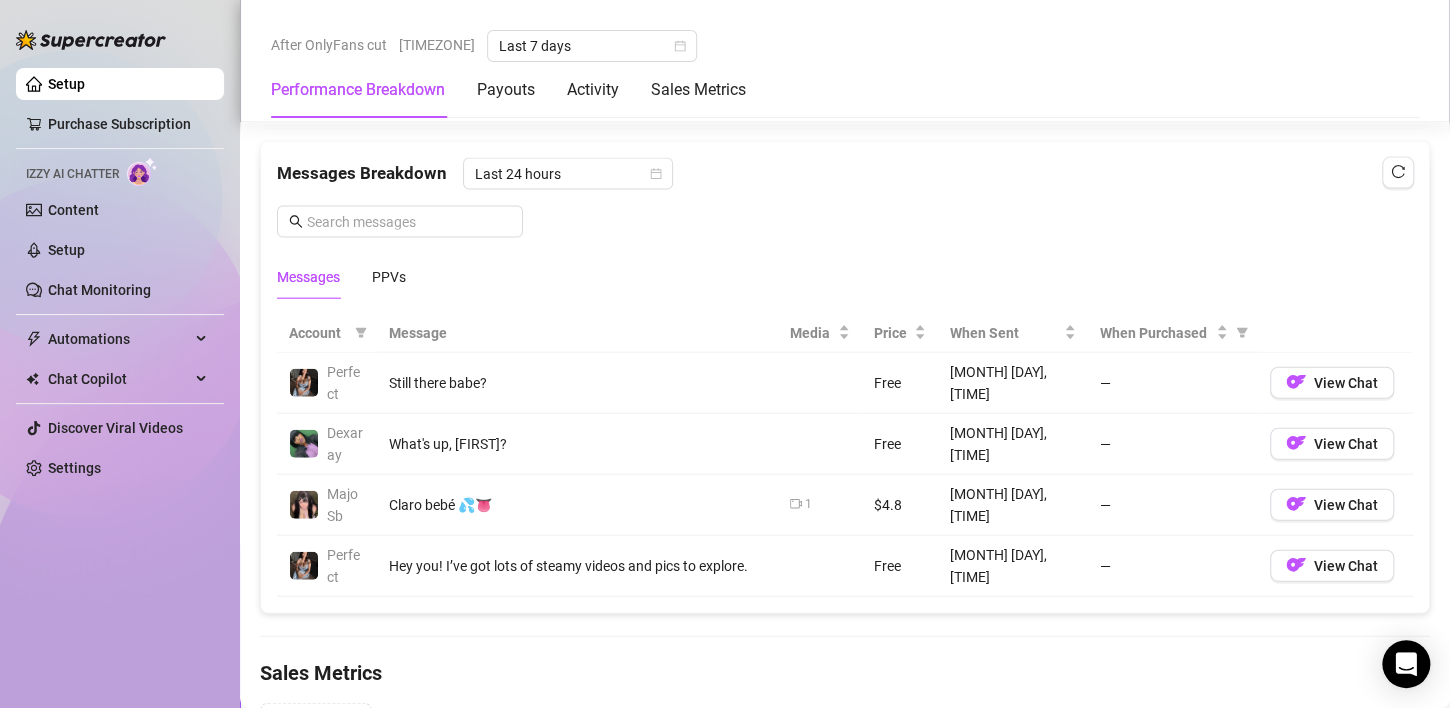 scroll, scrollTop: 1994, scrollLeft: 0, axis: vertical 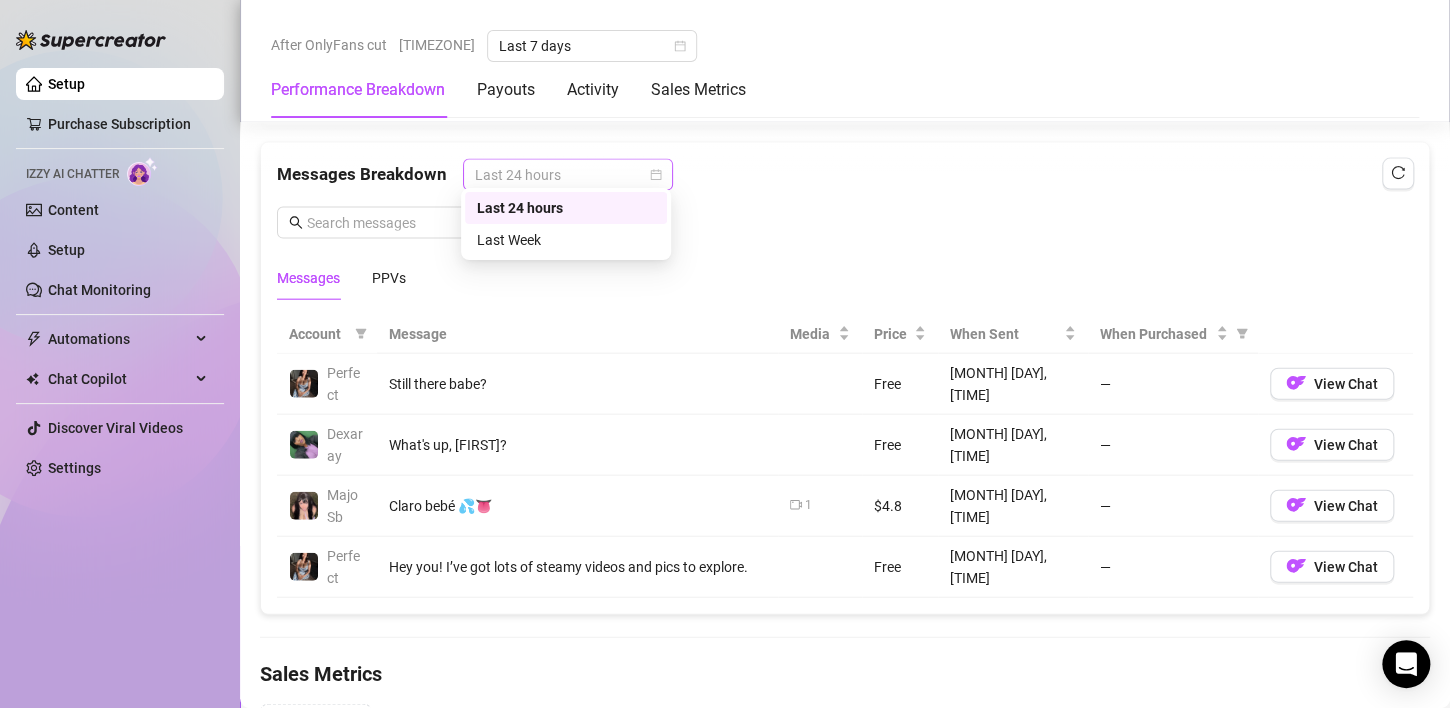 click on "Last 24 hours" at bounding box center (568, 175) 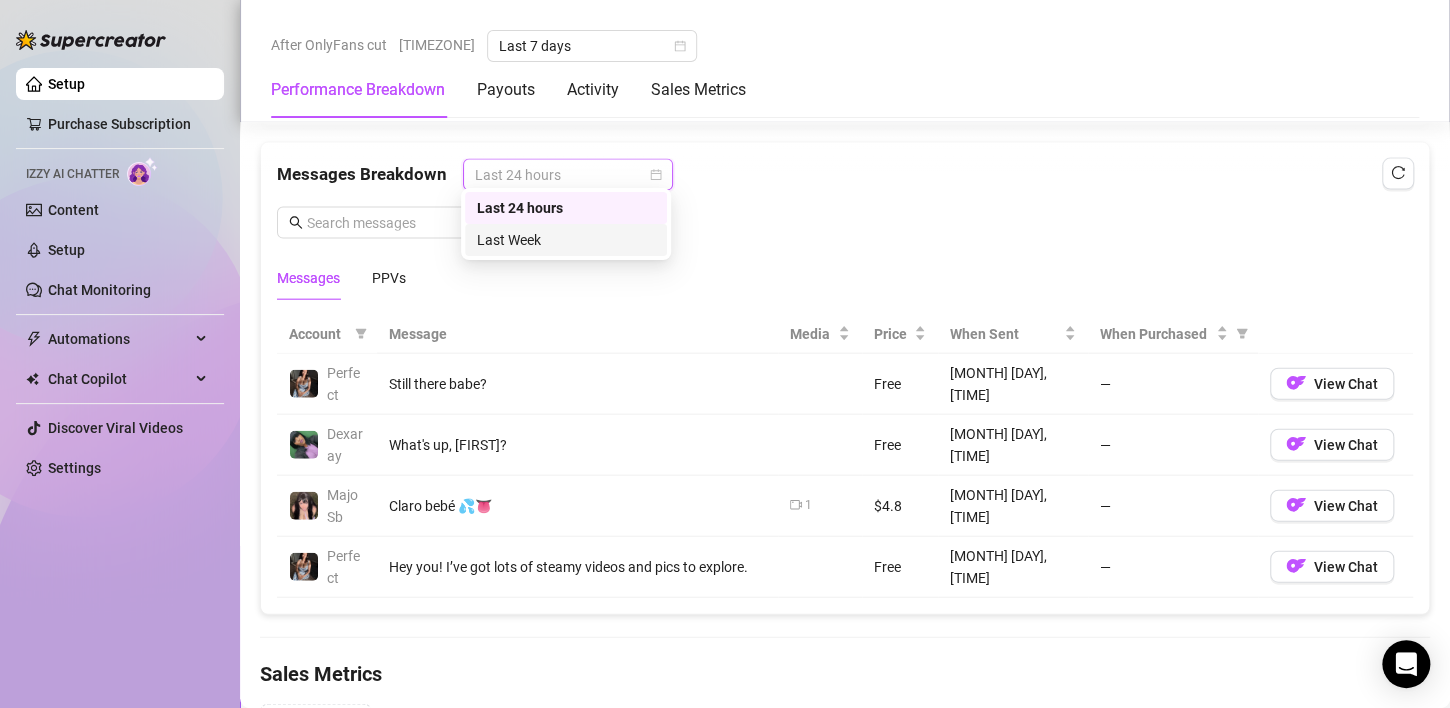 click on "Last Week" at bounding box center (566, 240) 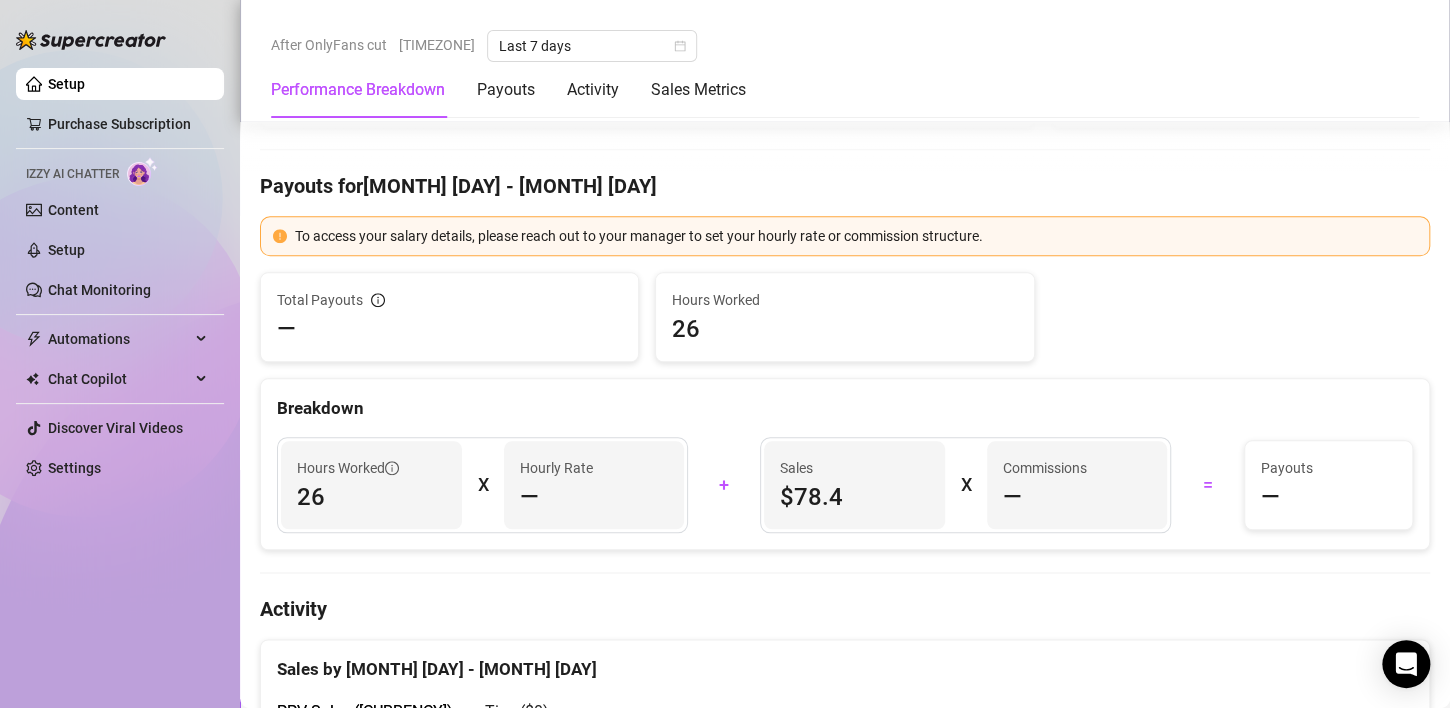 scroll, scrollTop: 722, scrollLeft: 0, axis: vertical 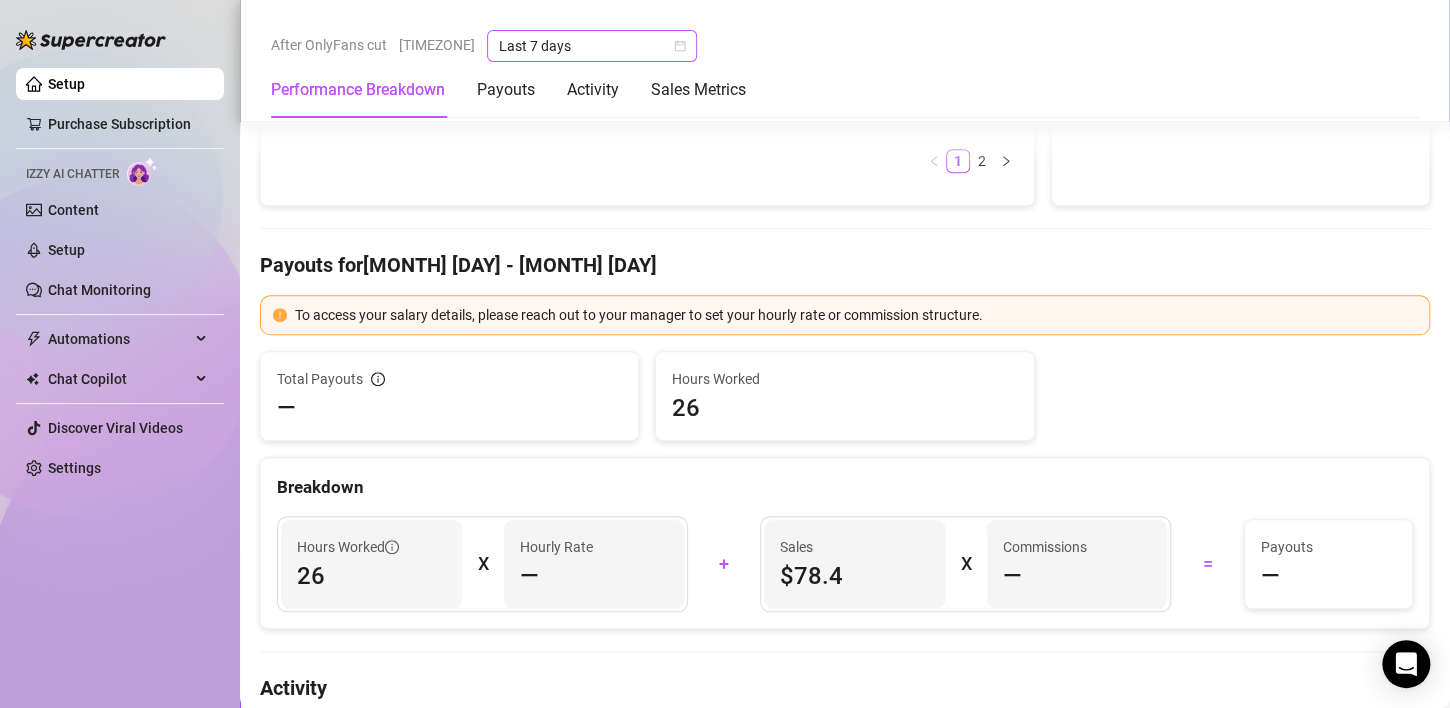click on "Last 7 days" at bounding box center (592, 46) 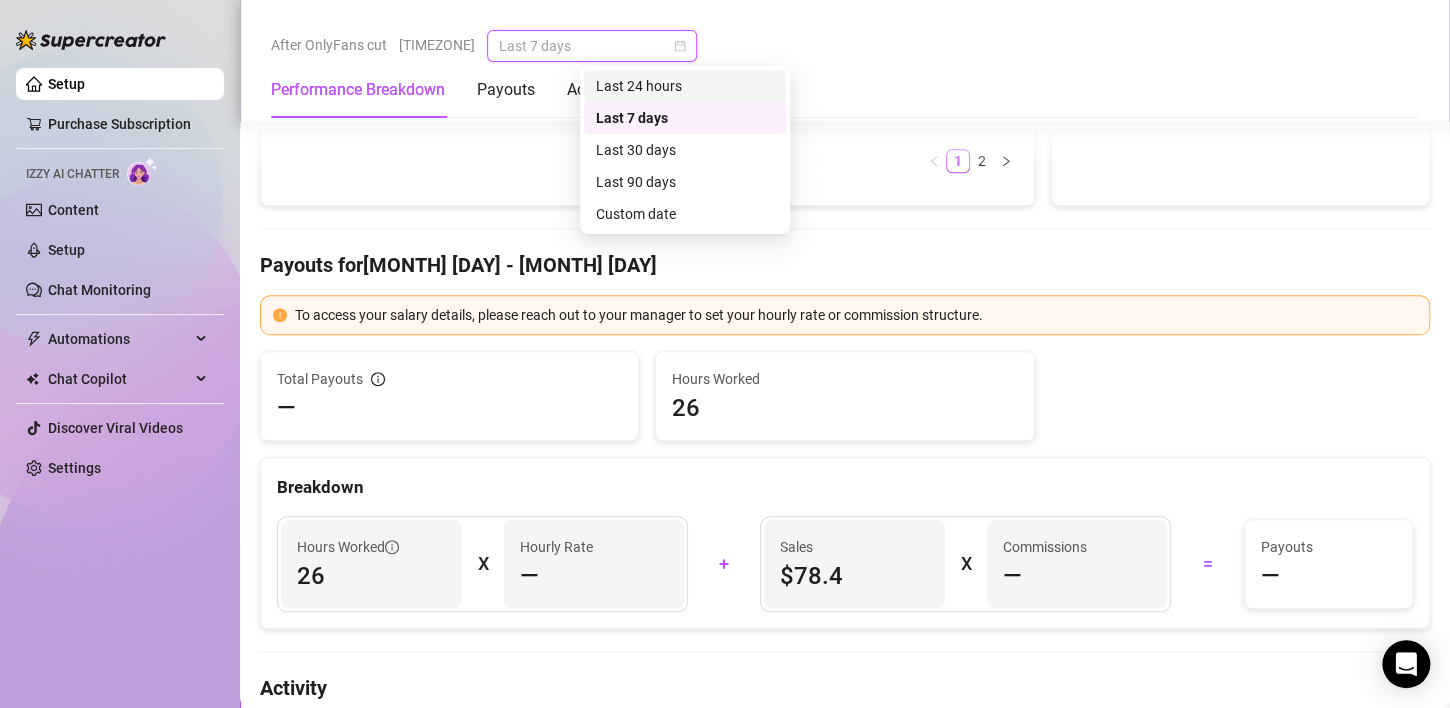 click on "Last 24 hours" at bounding box center [685, 86] 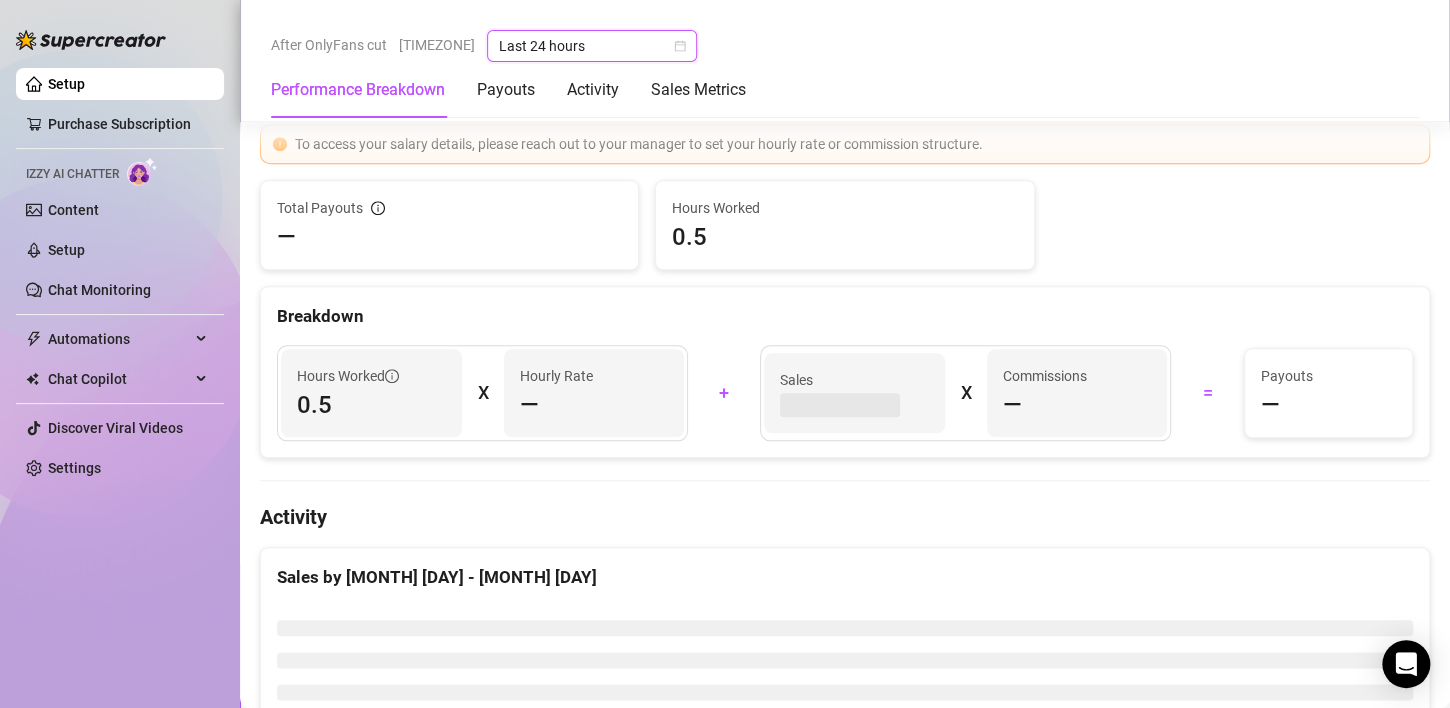 scroll, scrollTop: 722, scrollLeft: 0, axis: vertical 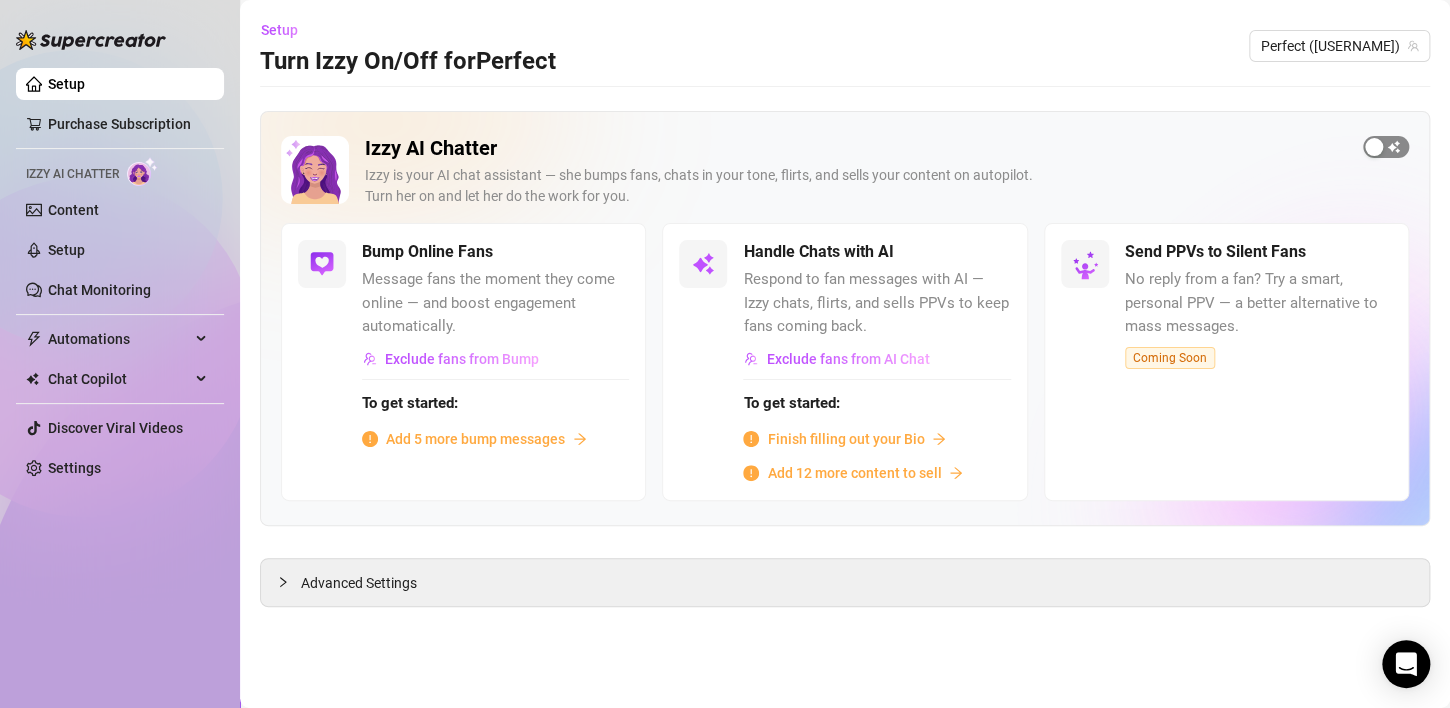 click at bounding box center [1386, 147] 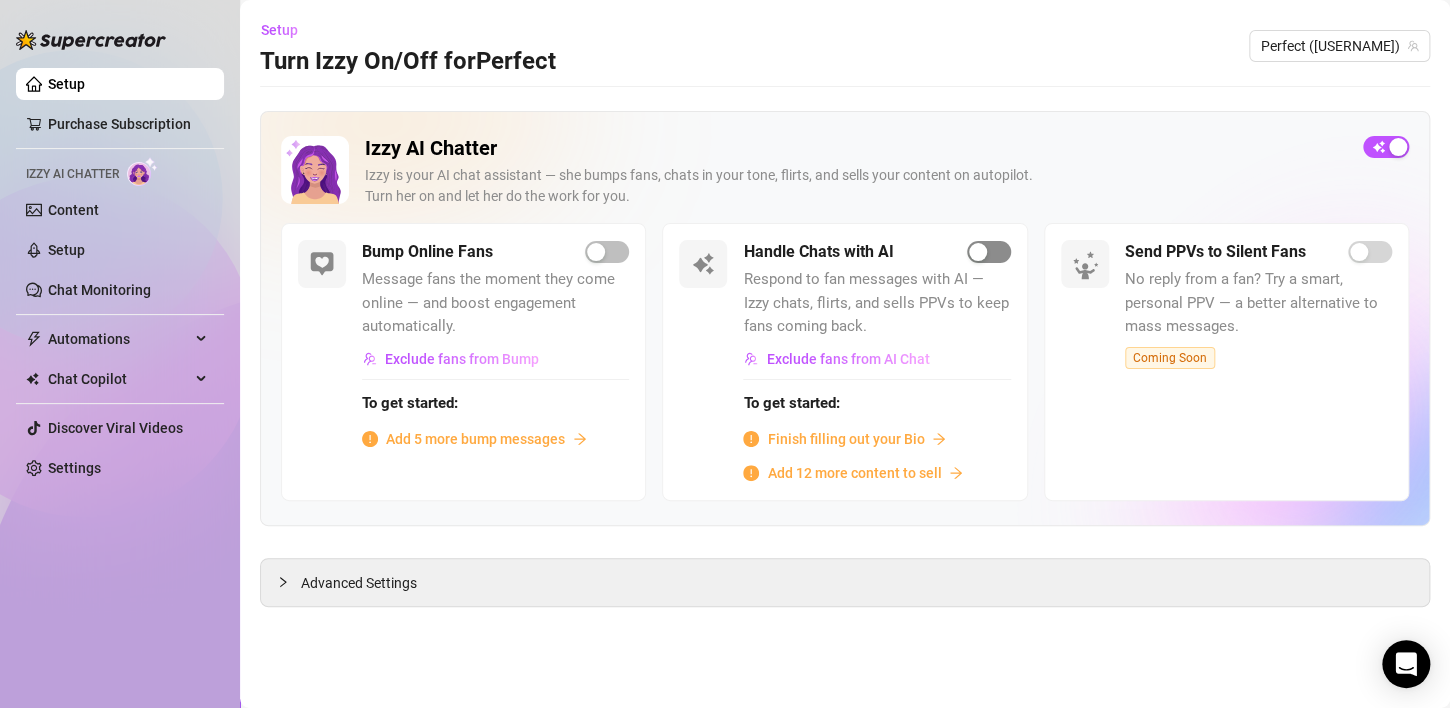 click at bounding box center [989, 252] 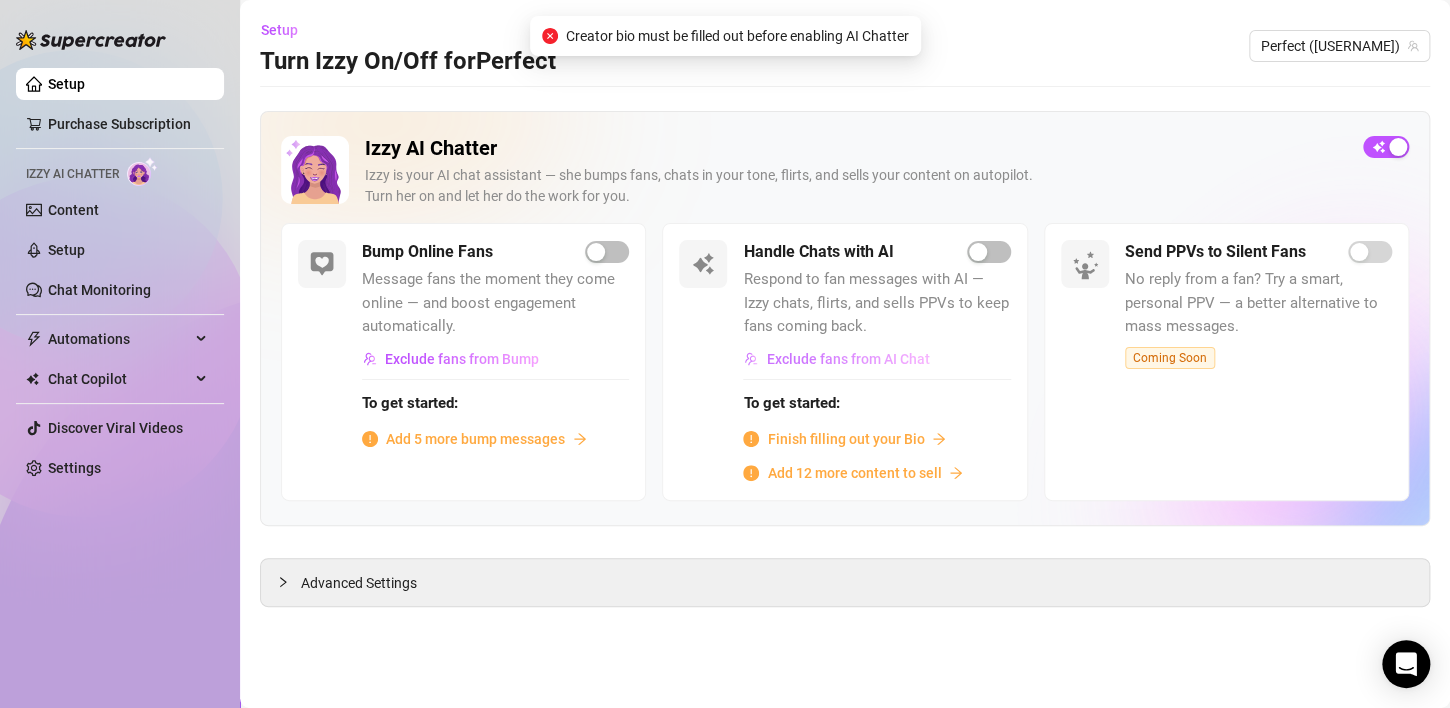 click on "Exclude fans from AI Chat" at bounding box center (836, 359) 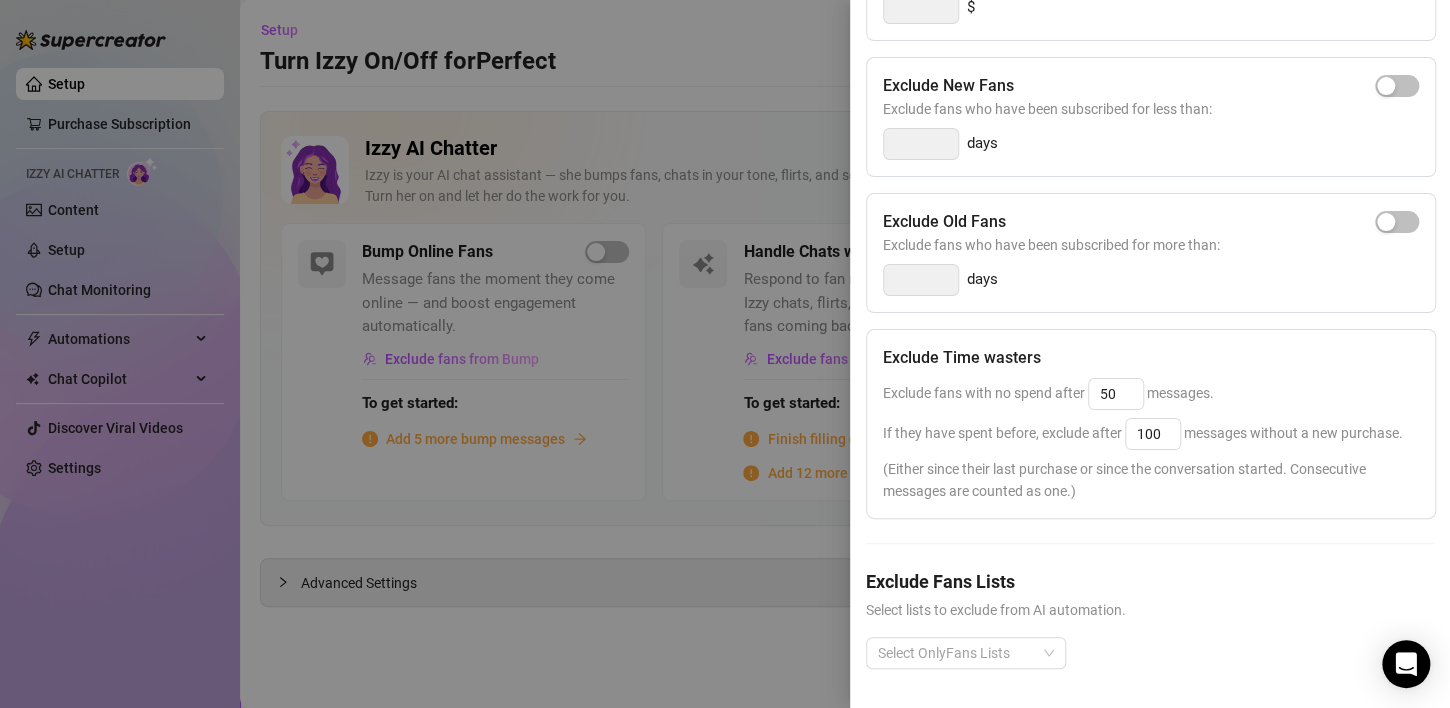 scroll, scrollTop: 357, scrollLeft: 0, axis: vertical 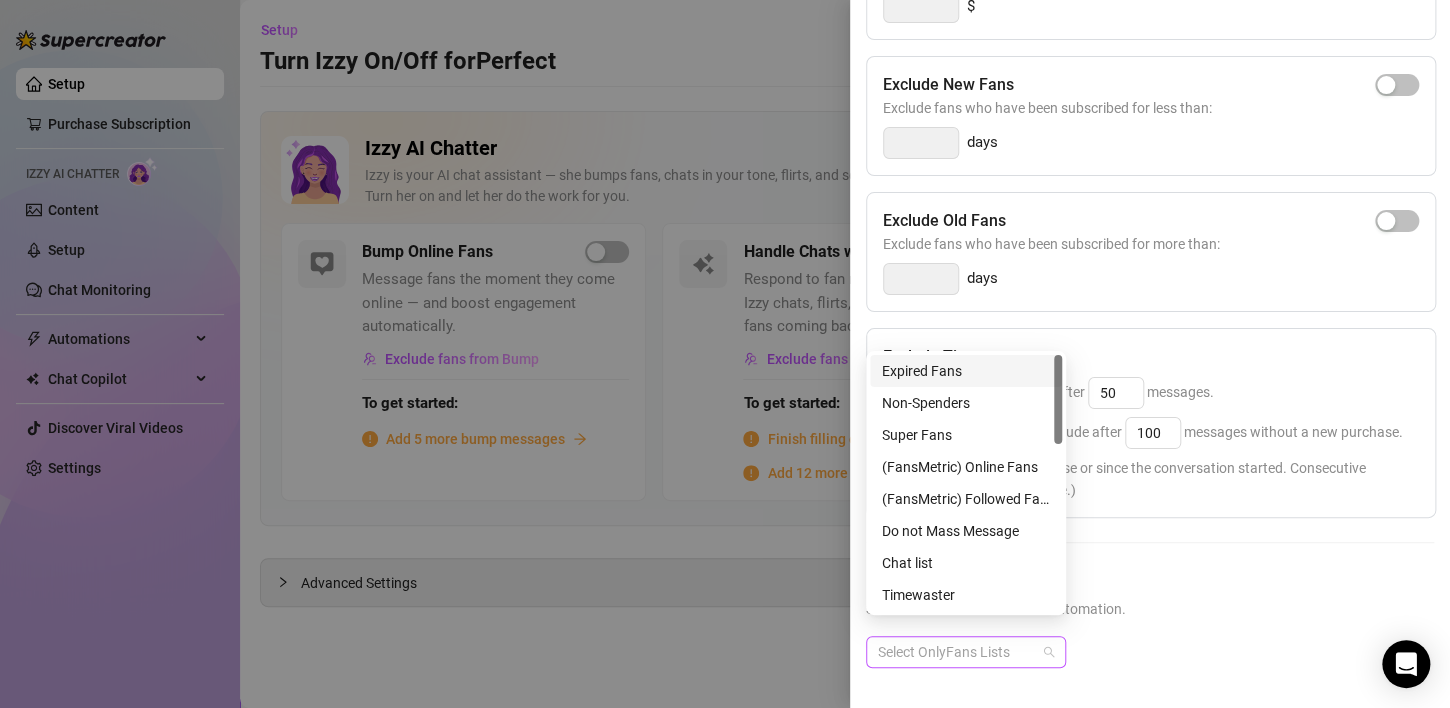 click at bounding box center [955, 652] 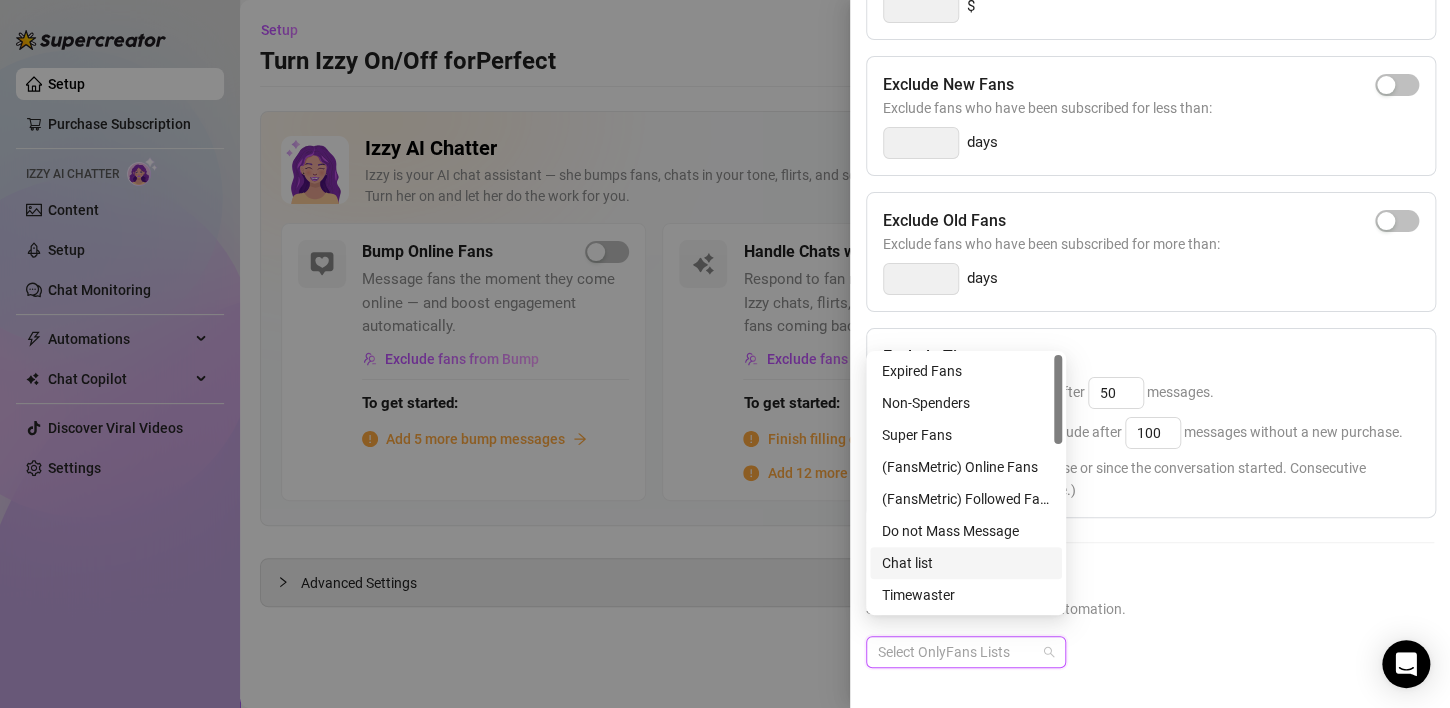 click on "Chat list" at bounding box center [966, 563] 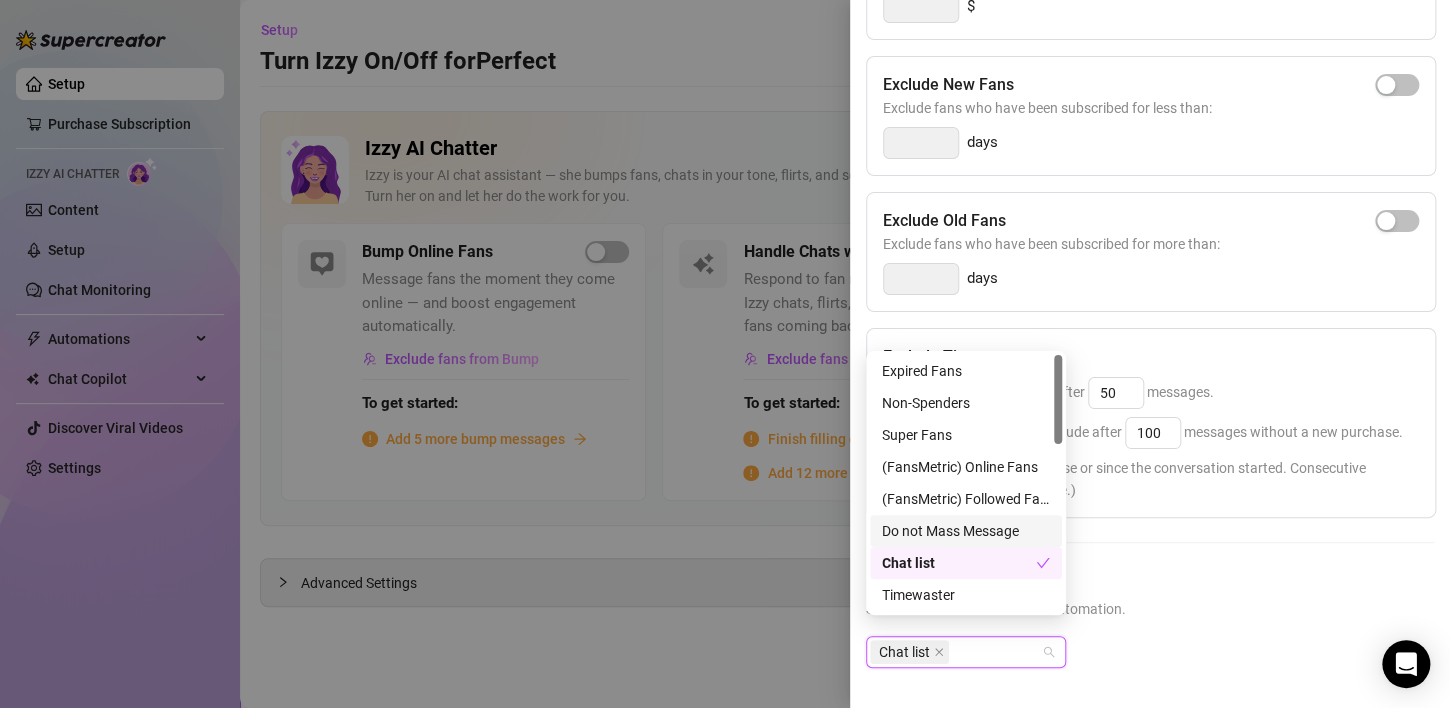 click on "Do not Mass Message" at bounding box center [966, 531] 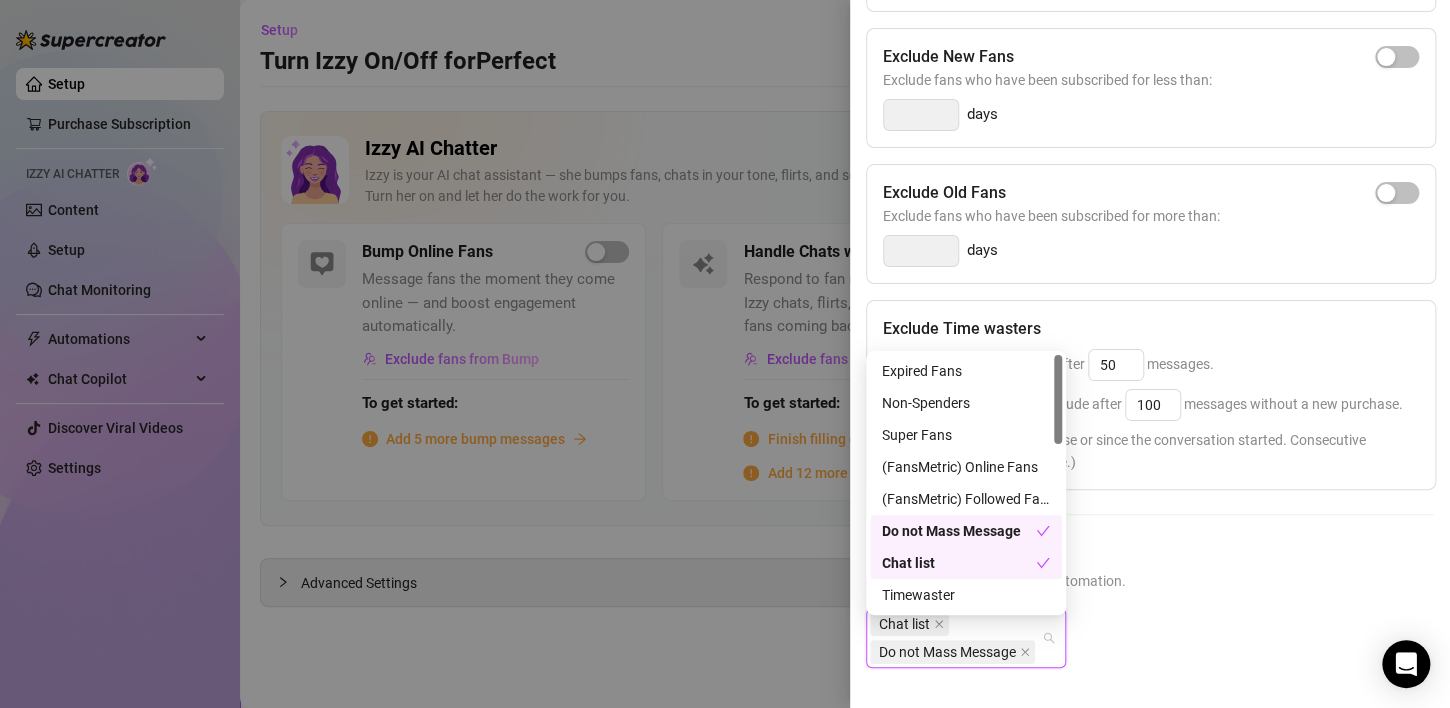 click on "Do not Mass Message" at bounding box center (959, 531) 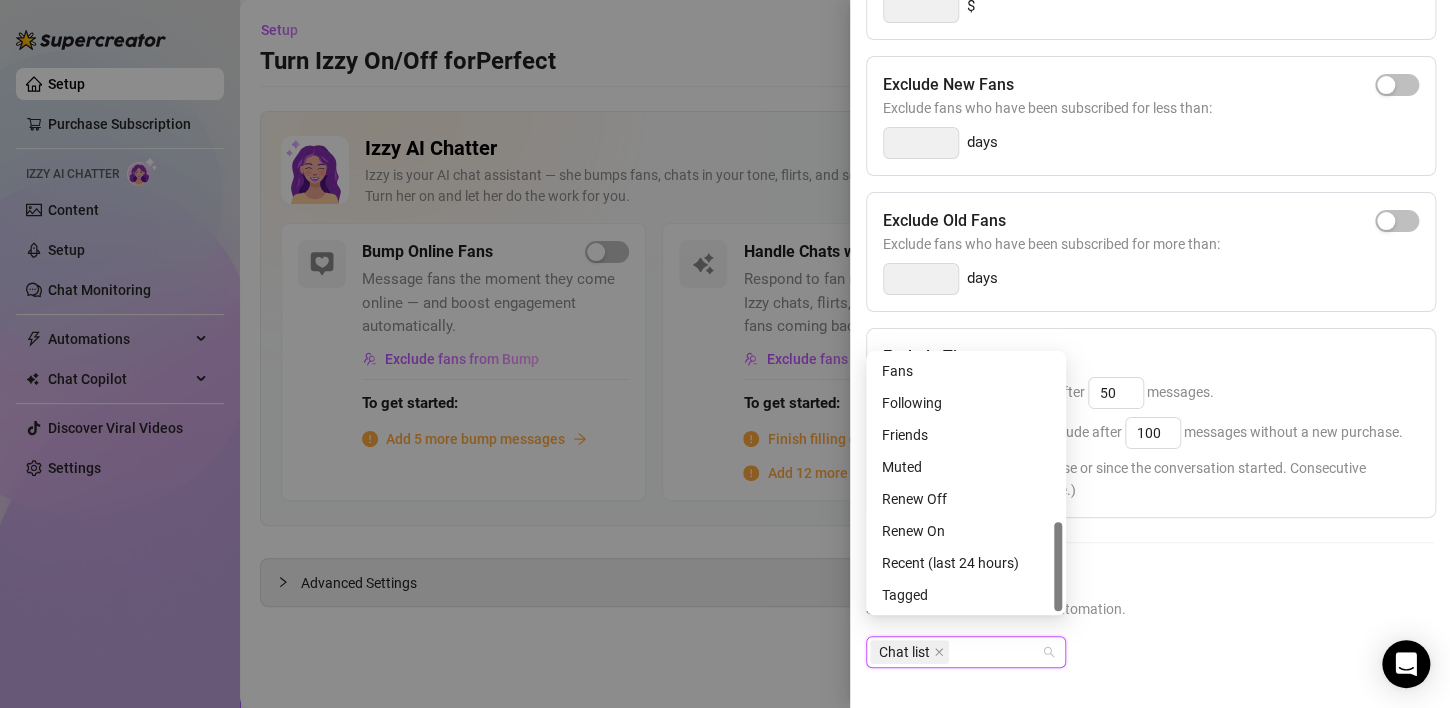 scroll, scrollTop: 479, scrollLeft: 0, axis: vertical 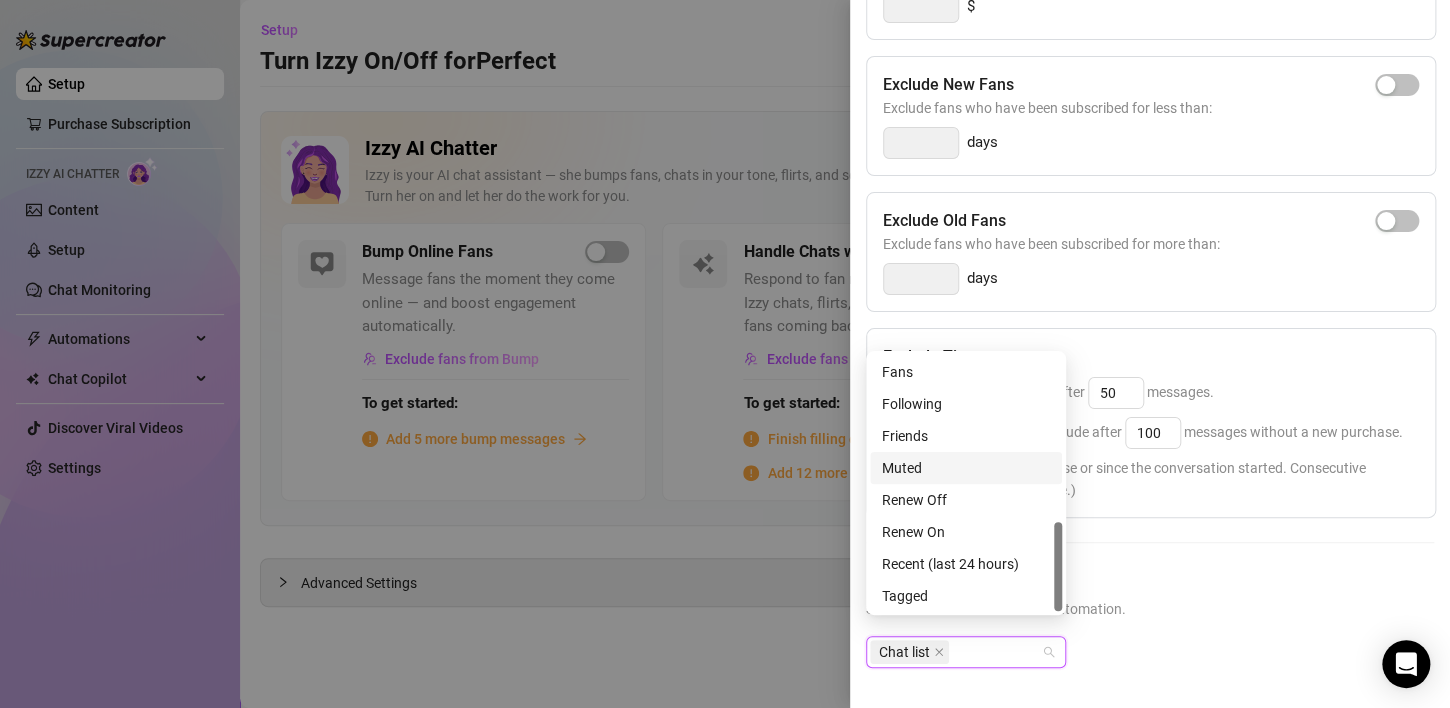 click on "Muted" at bounding box center [966, 468] 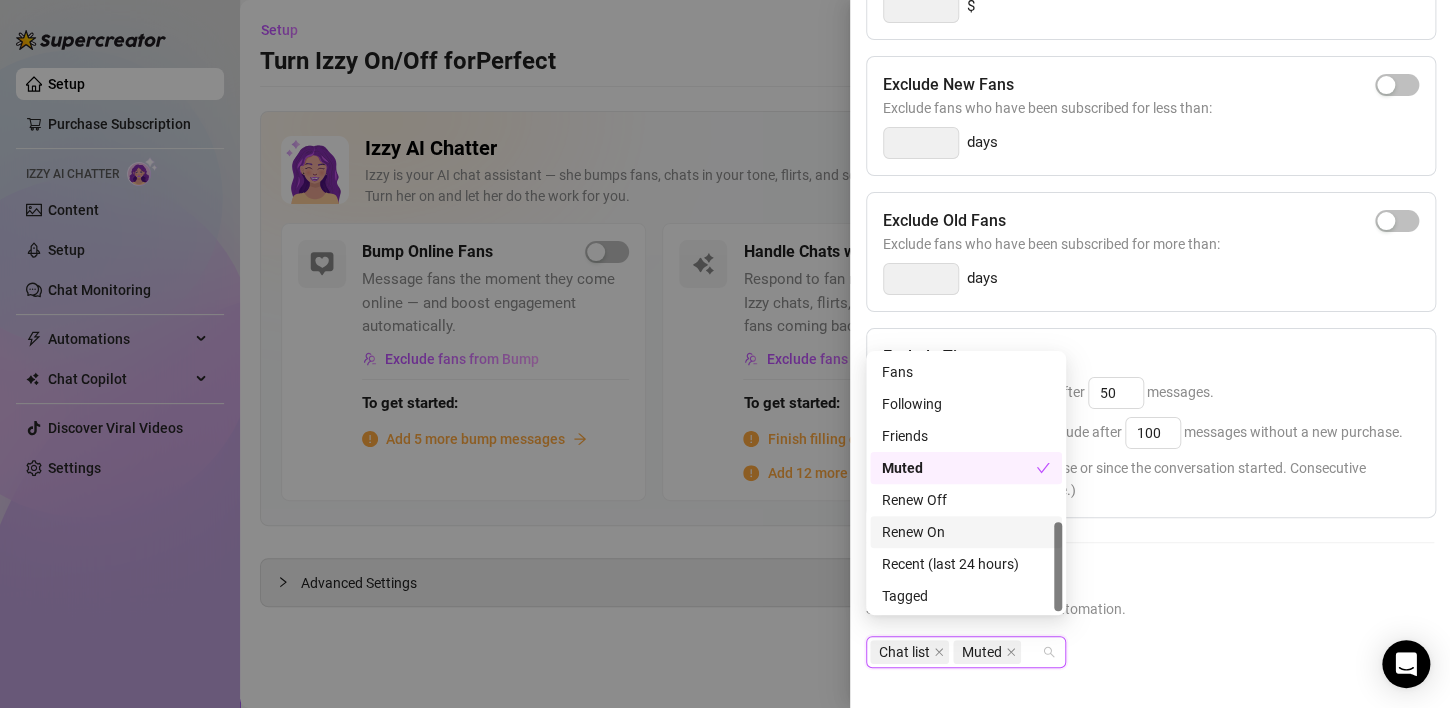 scroll, scrollTop: 480, scrollLeft: 0, axis: vertical 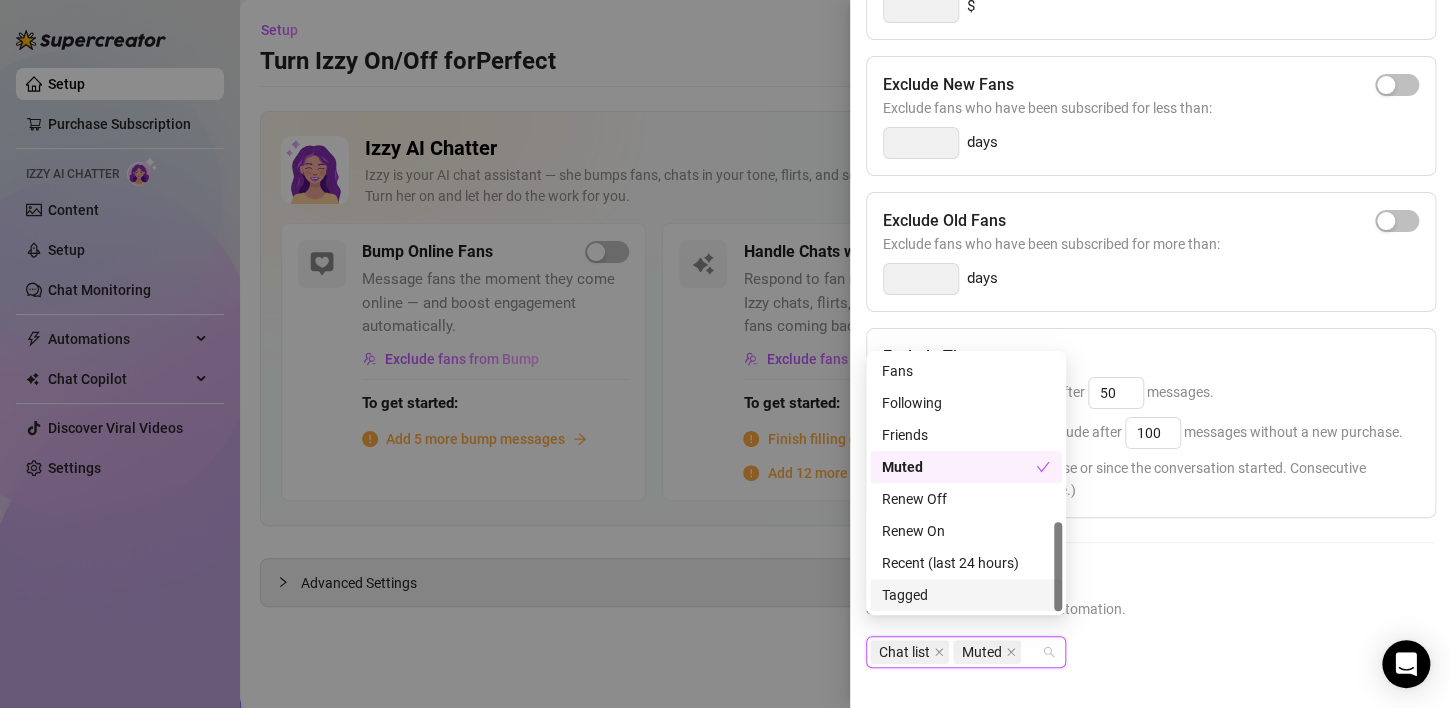 click on "Tagged" at bounding box center [966, 595] 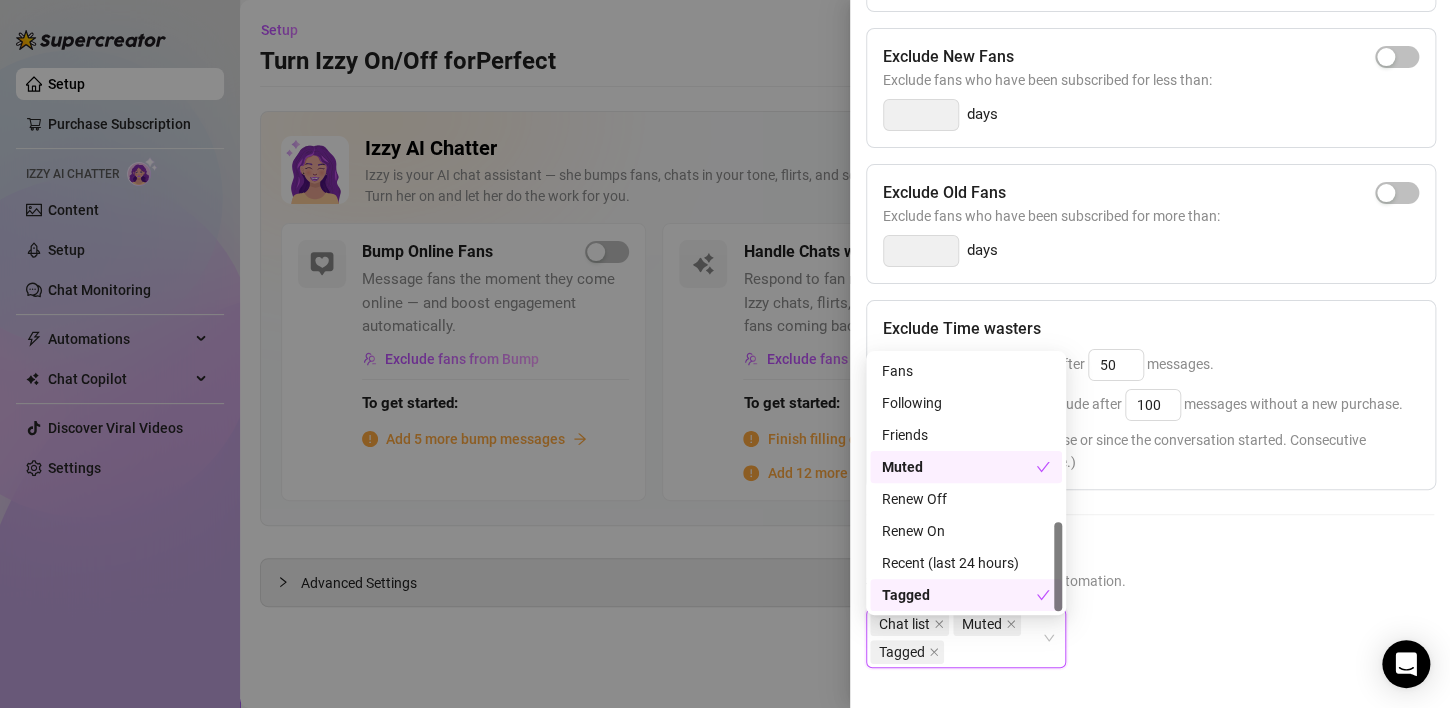 click on "Exclude Fans Lists Select lists to exclude from AI automation. Chat list, Muted, Tagged Chat list Muted Tagged" at bounding box center (1150, 619) 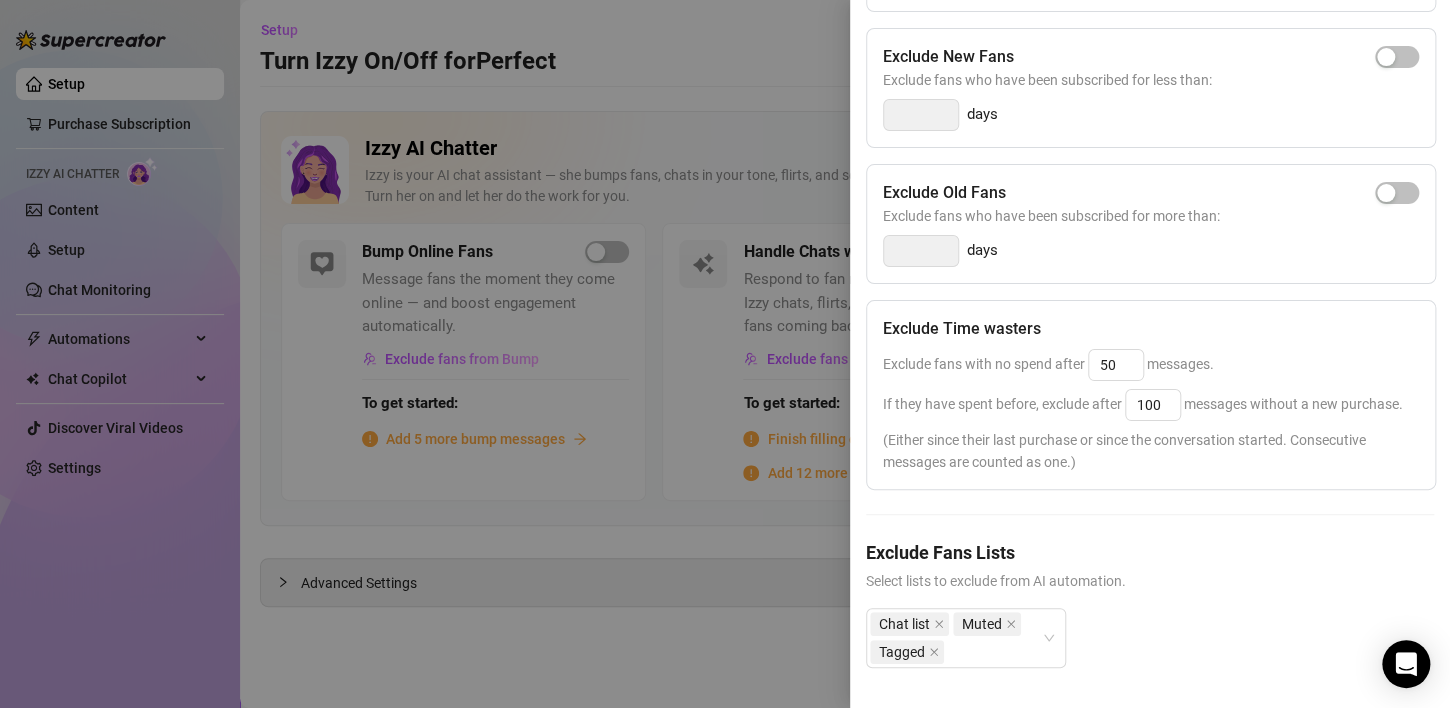 scroll, scrollTop: 0, scrollLeft: 0, axis: both 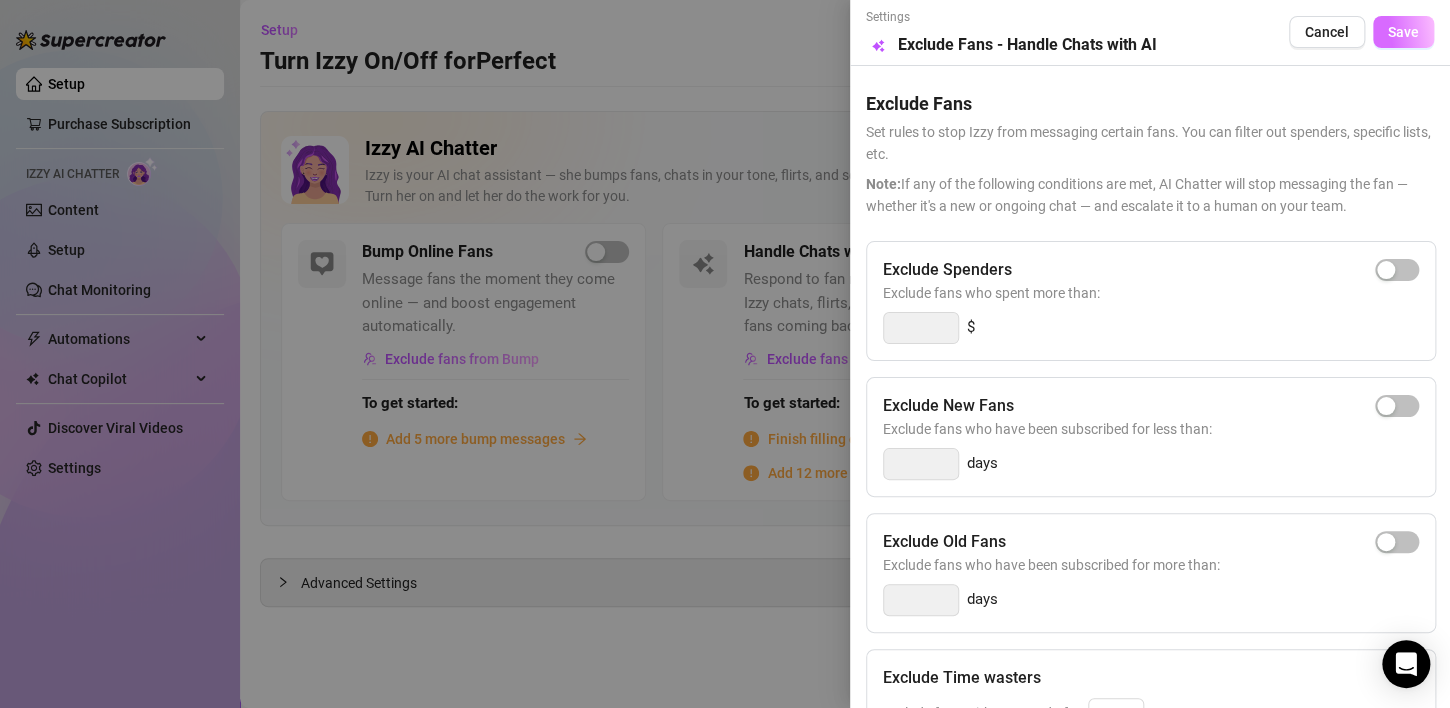 click on "Save" at bounding box center (1403, 32) 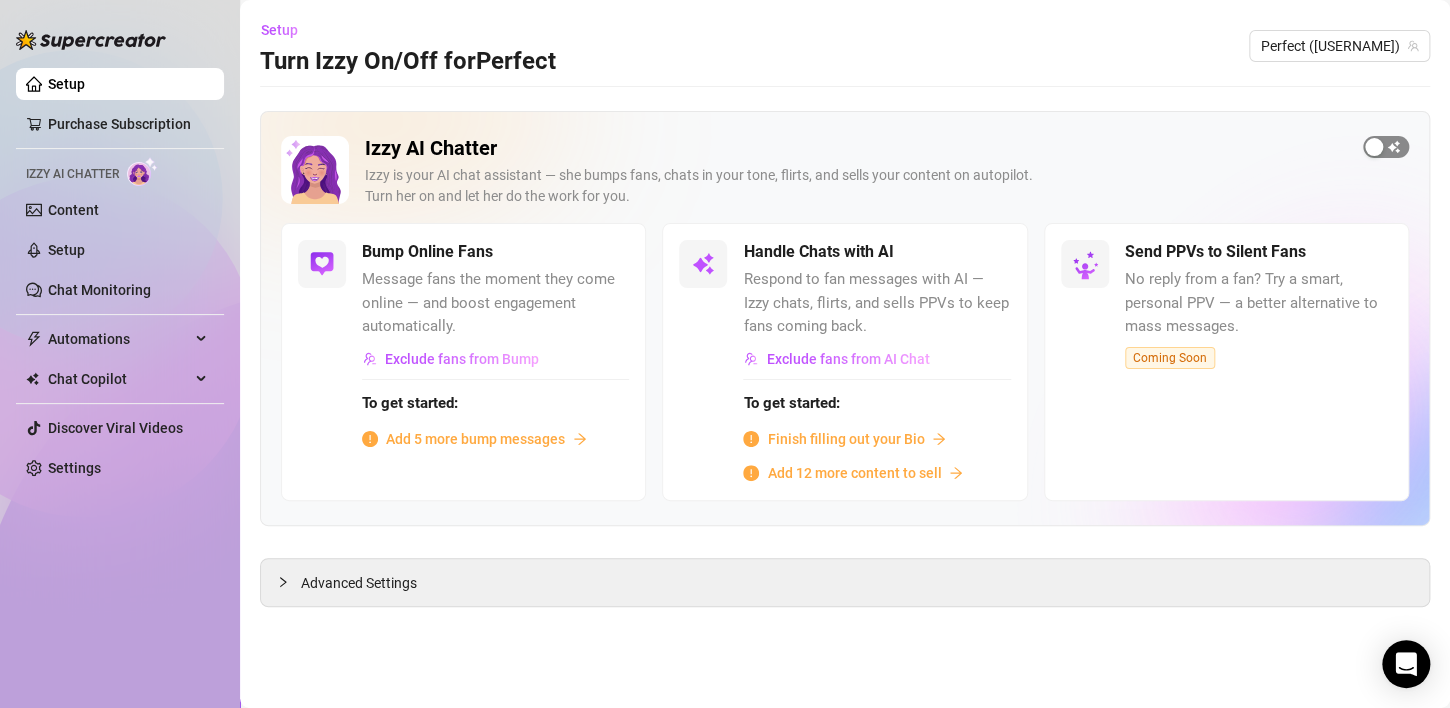 click at bounding box center [1374, 147] 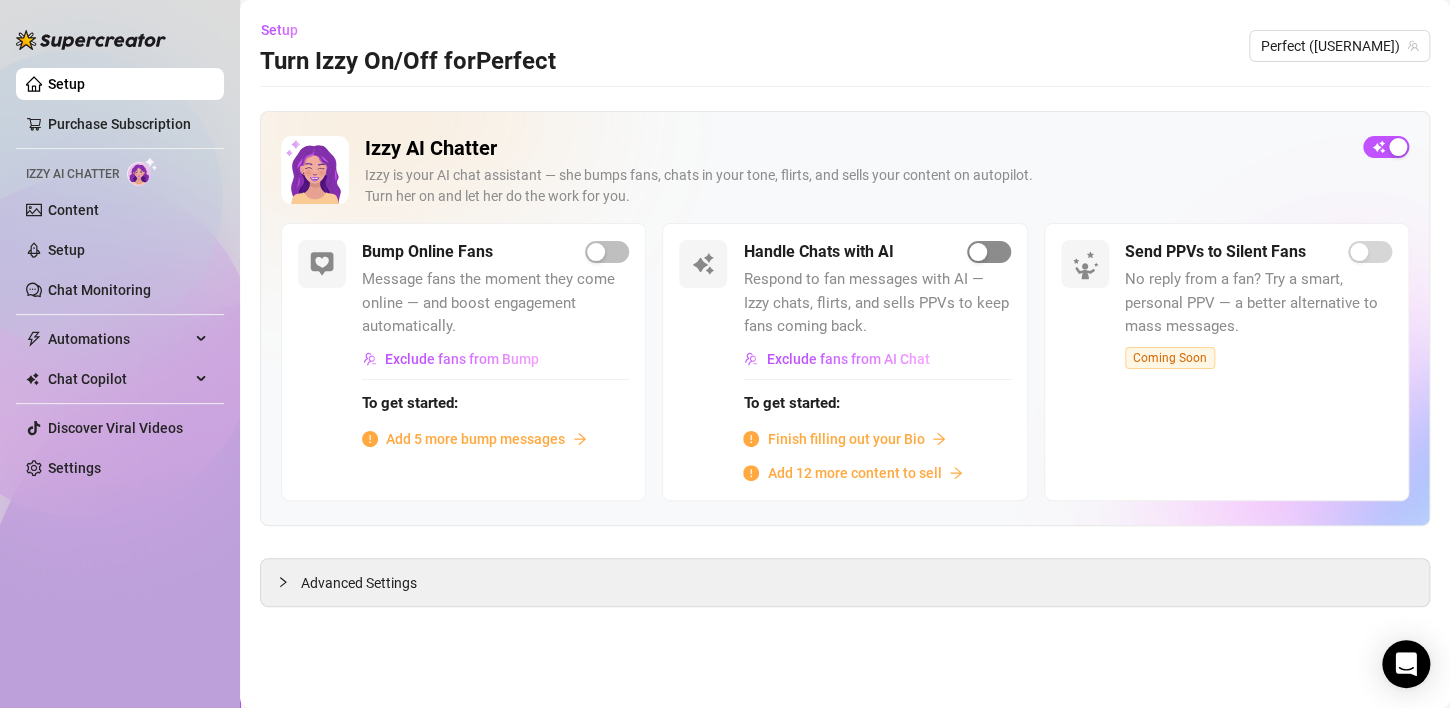 click at bounding box center (989, 252) 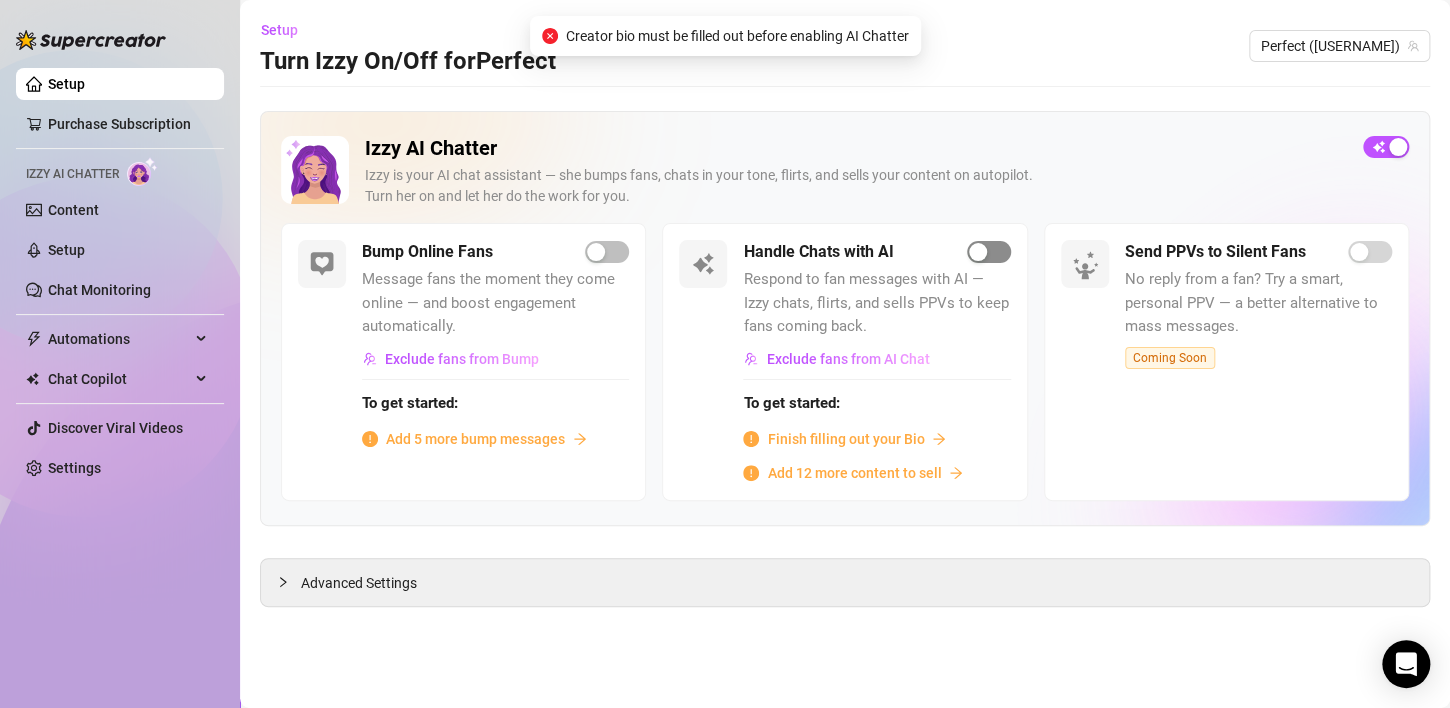 click at bounding box center (989, 252) 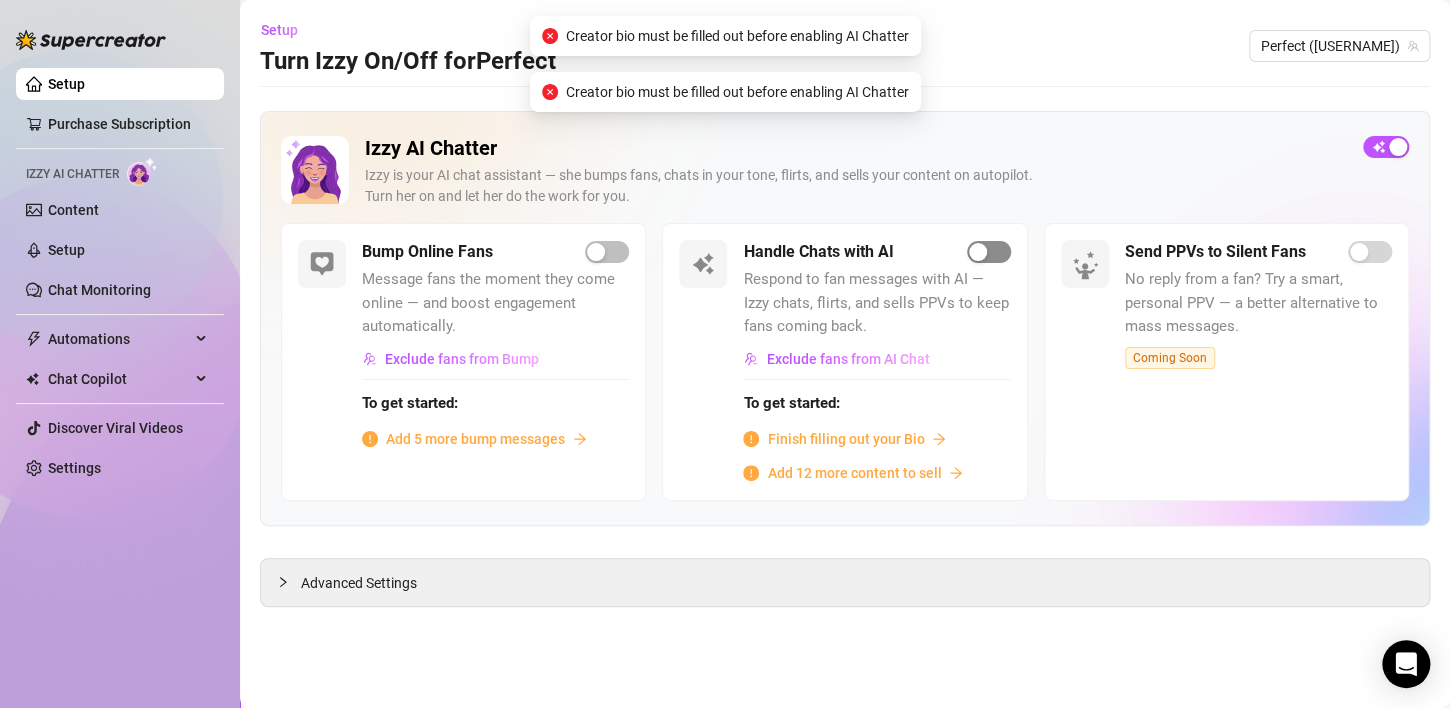 click at bounding box center [989, 252] 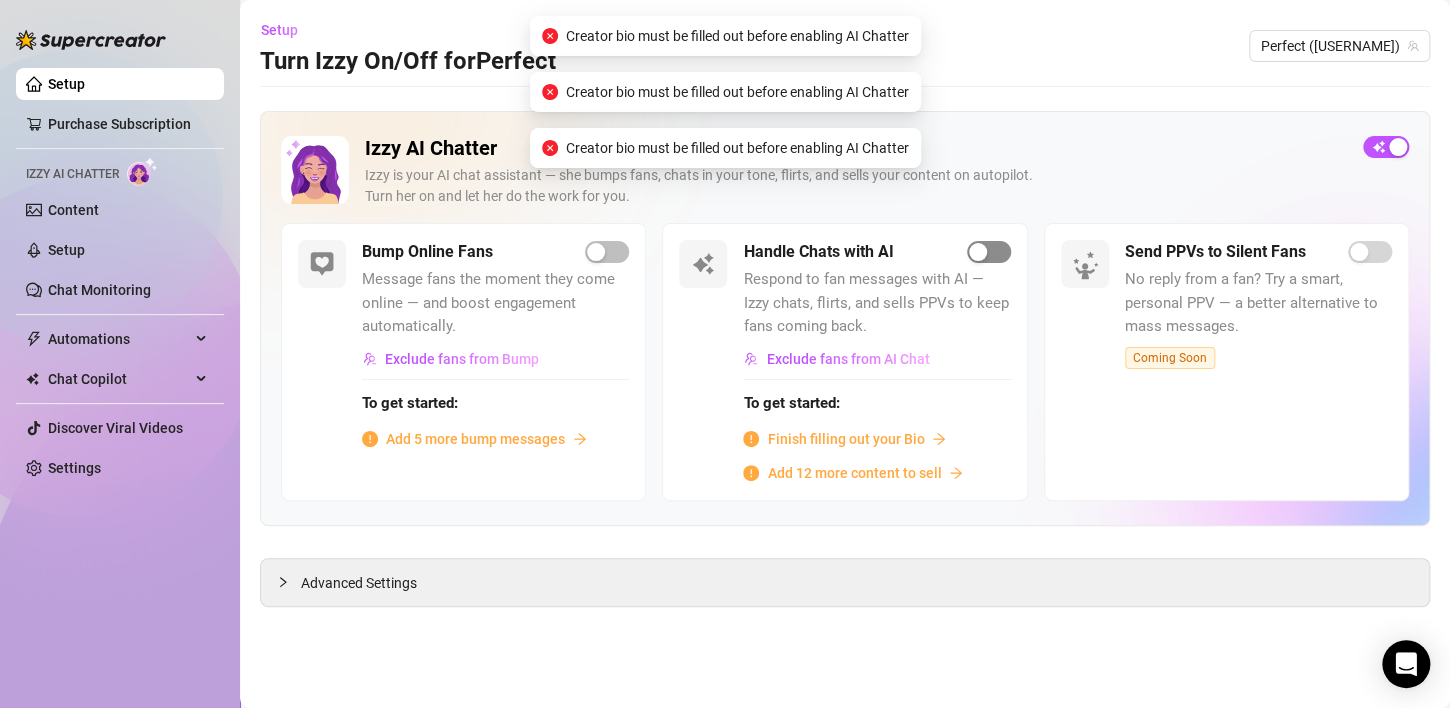click at bounding box center (989, 252) 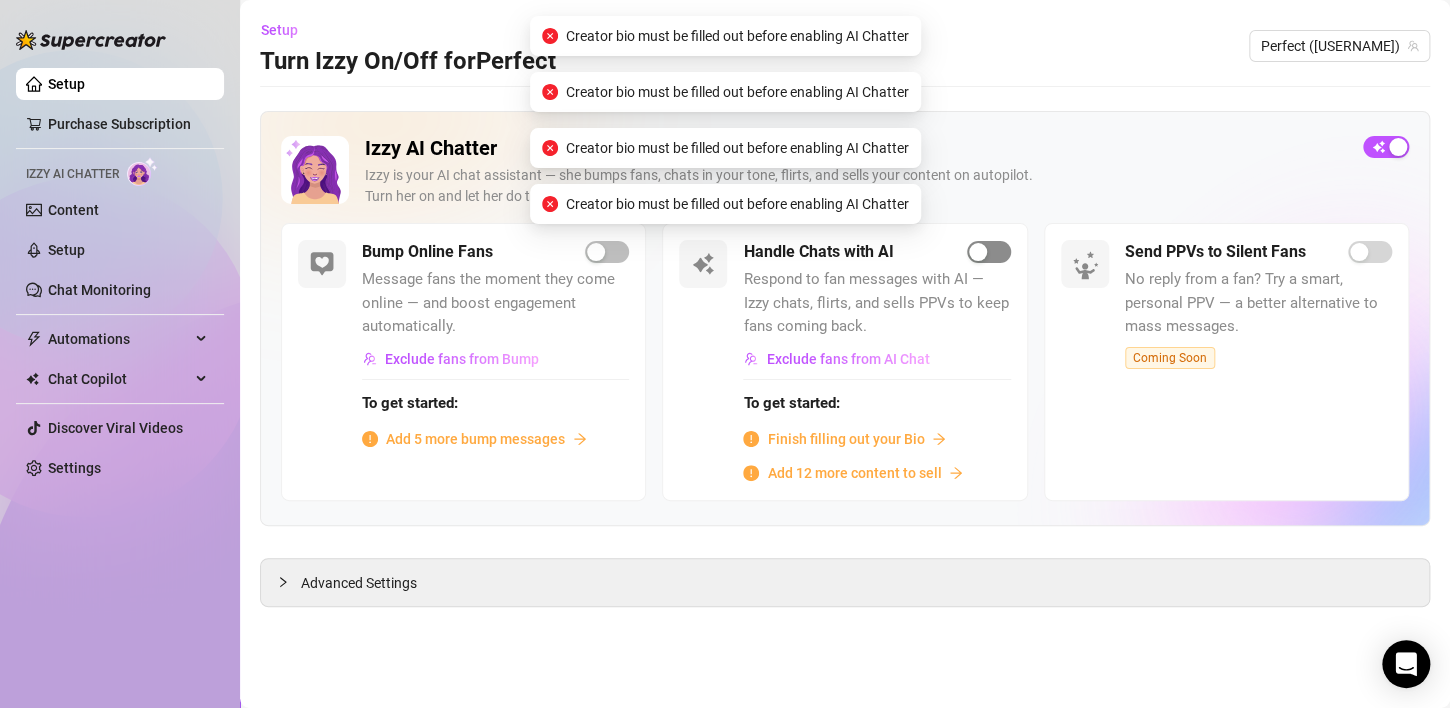 click at bounding box center [989, 252] 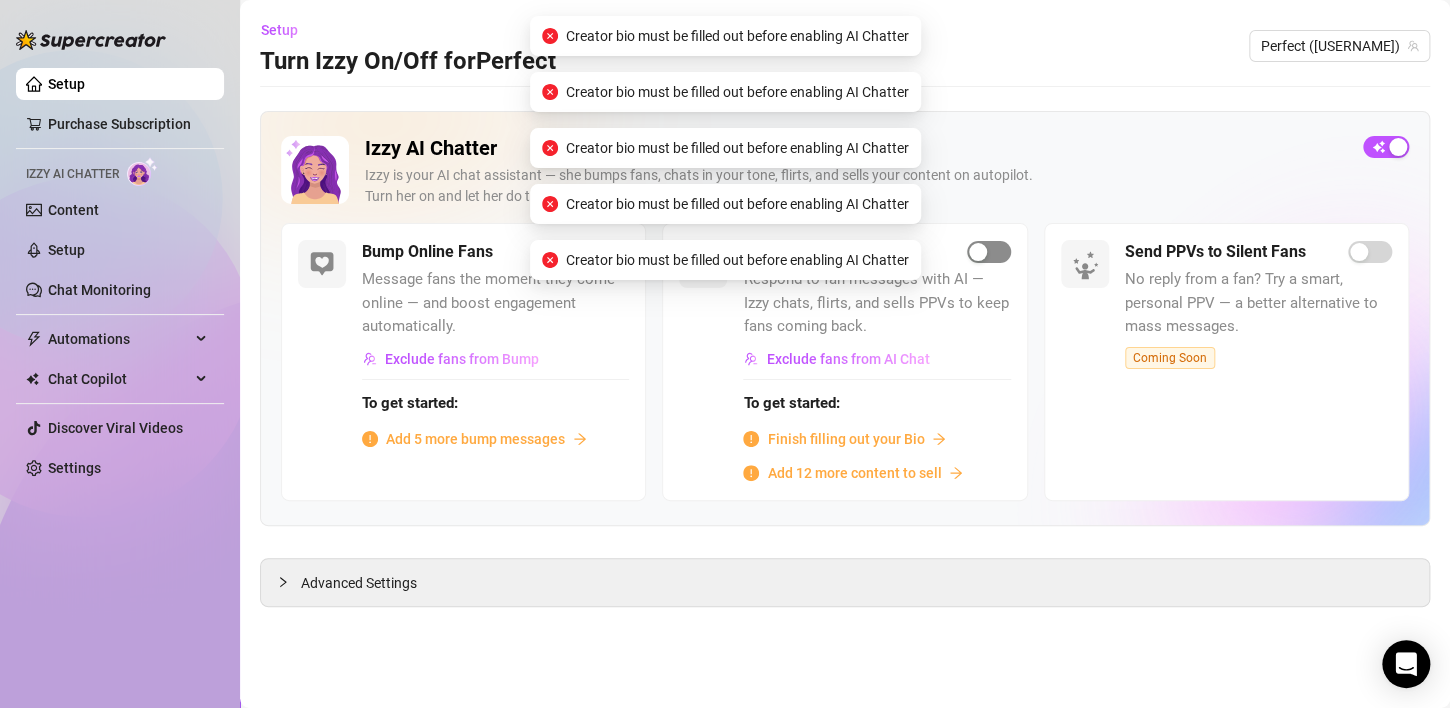 click at bounding box center [989, 252] 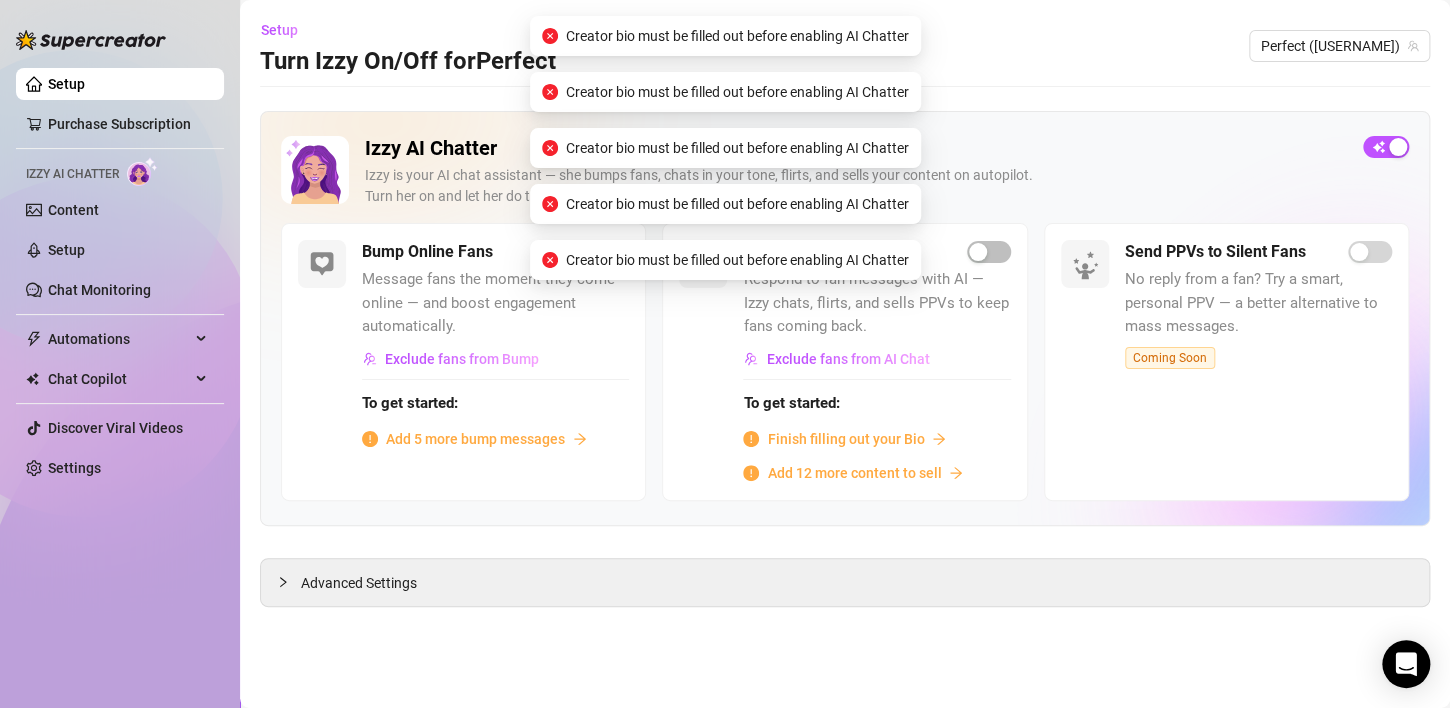 click on "Izzy AI Chatter Izzy is your AI chat assistant — she bumps fans, chats in your tone, flirts, and sells your content on autopilot. Turn her on and let her do the work for you. Bump Online Fans Message fans the moment they come online — and boost engagement automatically. Exclude fans from Bump To get started: Add 5 more bump messages Handle Chats with AI Respond to fan messages with AI — Izzy chats, flirts, and sells PPVs to keep fans coming back. Exclude fans from AI Chat To get started: Finish filling out your Bio Add 12 more content to sell Send PPVs to Silent Fans No reply from a fan? Try a smart, personal PPV — a better alternative to mass messages. Coming Soon" at bounding box center [845, 318] 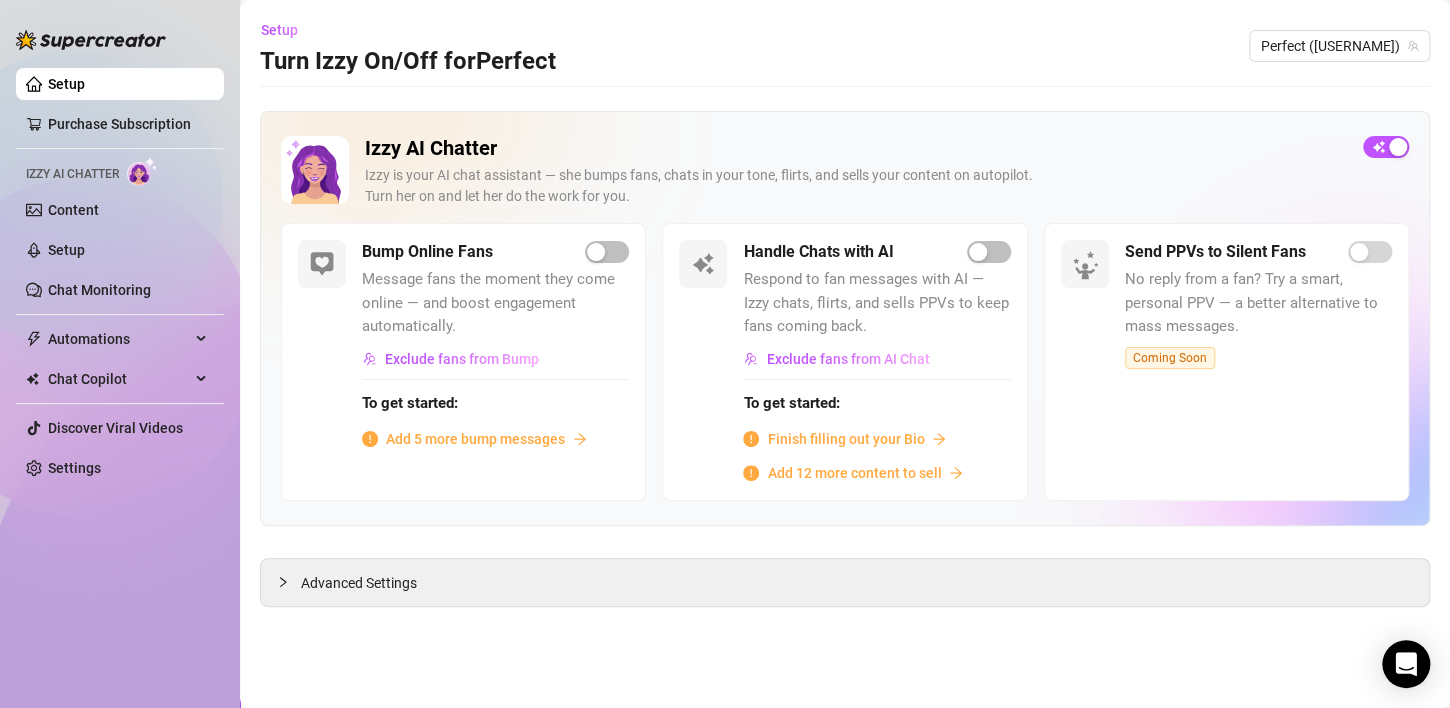 click on "Finish filling out your Bio" at bounding box center [845, 439] 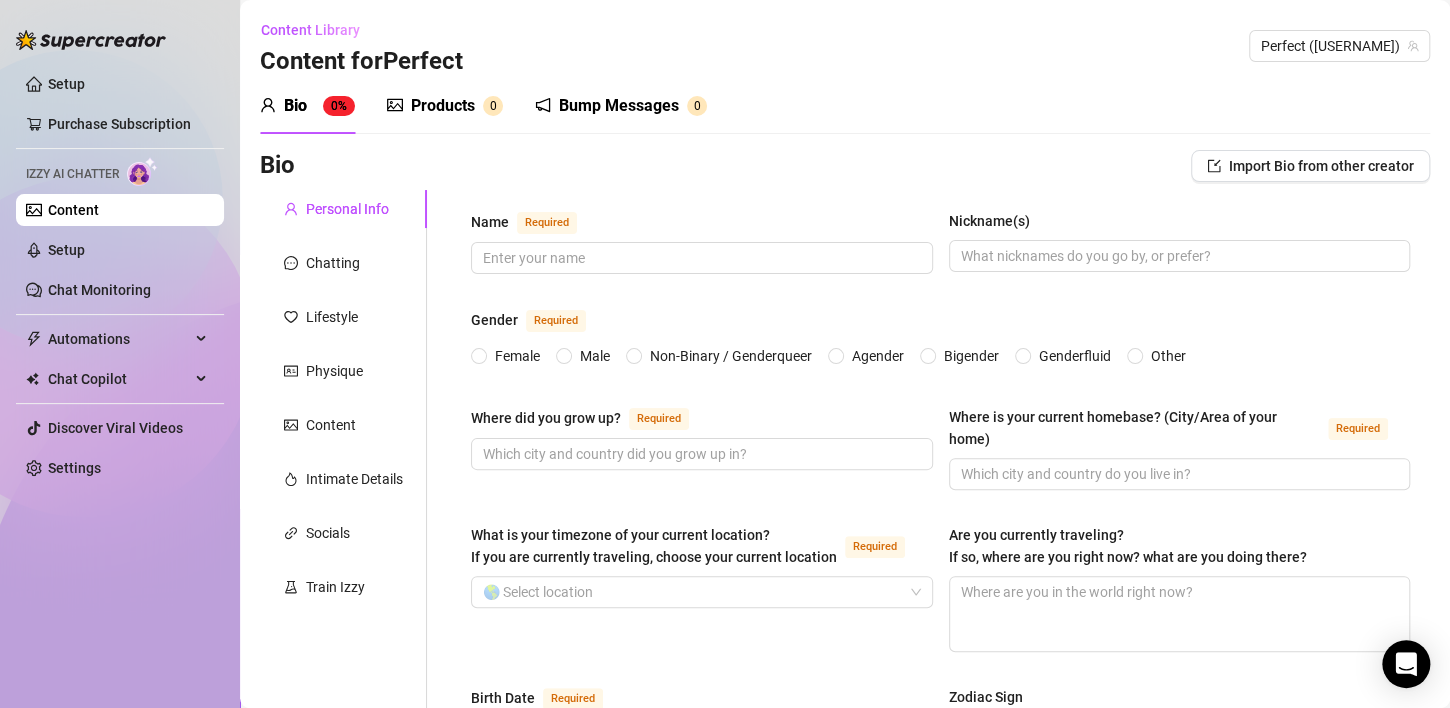 type 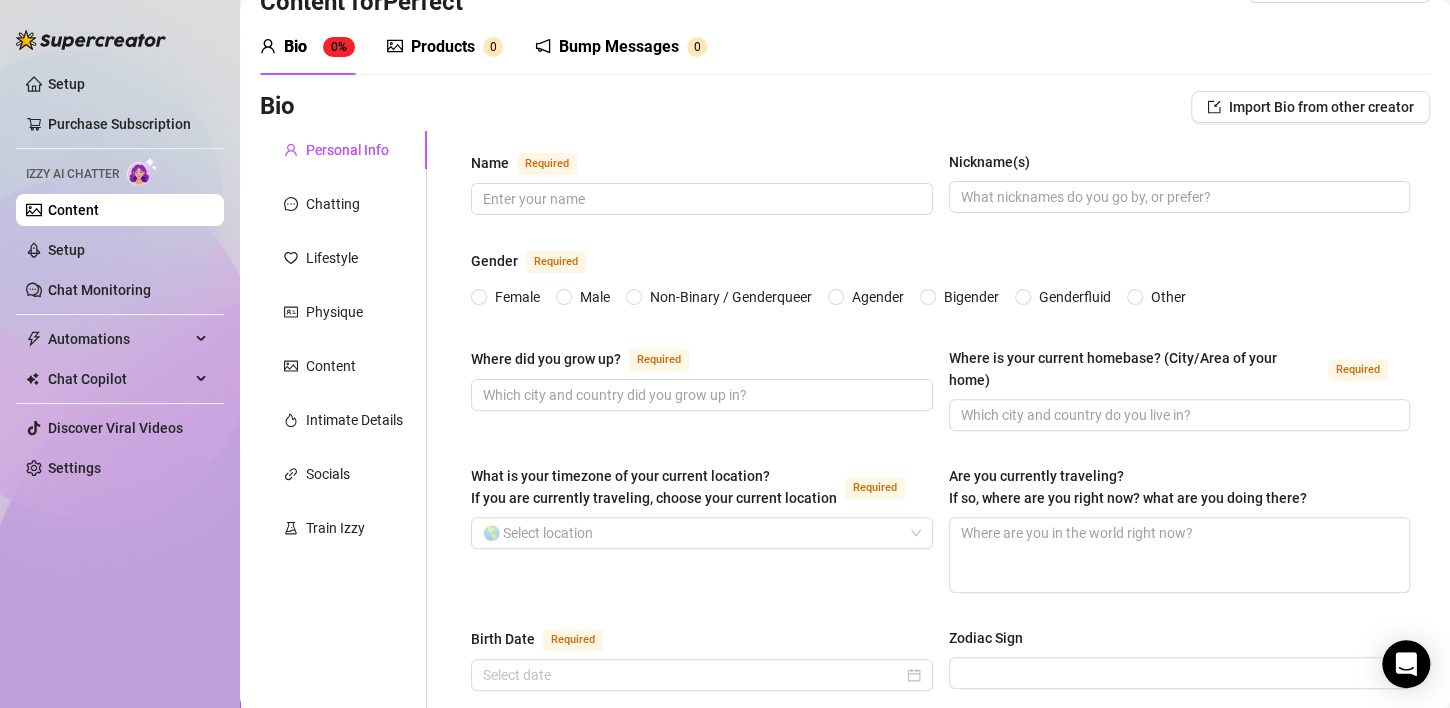 scroll, scrollTop: 60, scrollLeft: 0, axis: vertical 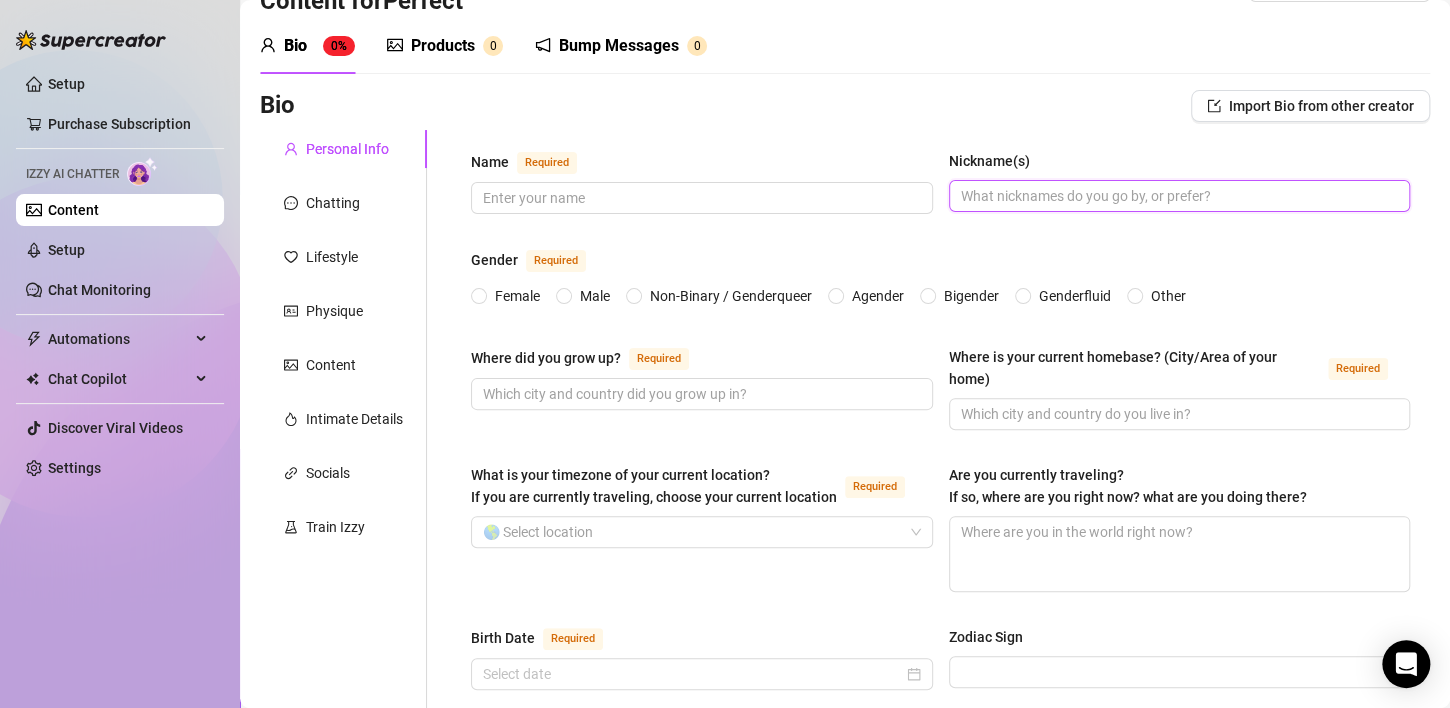 click on "Nickname(s)" at bounding box center (1178, 196) 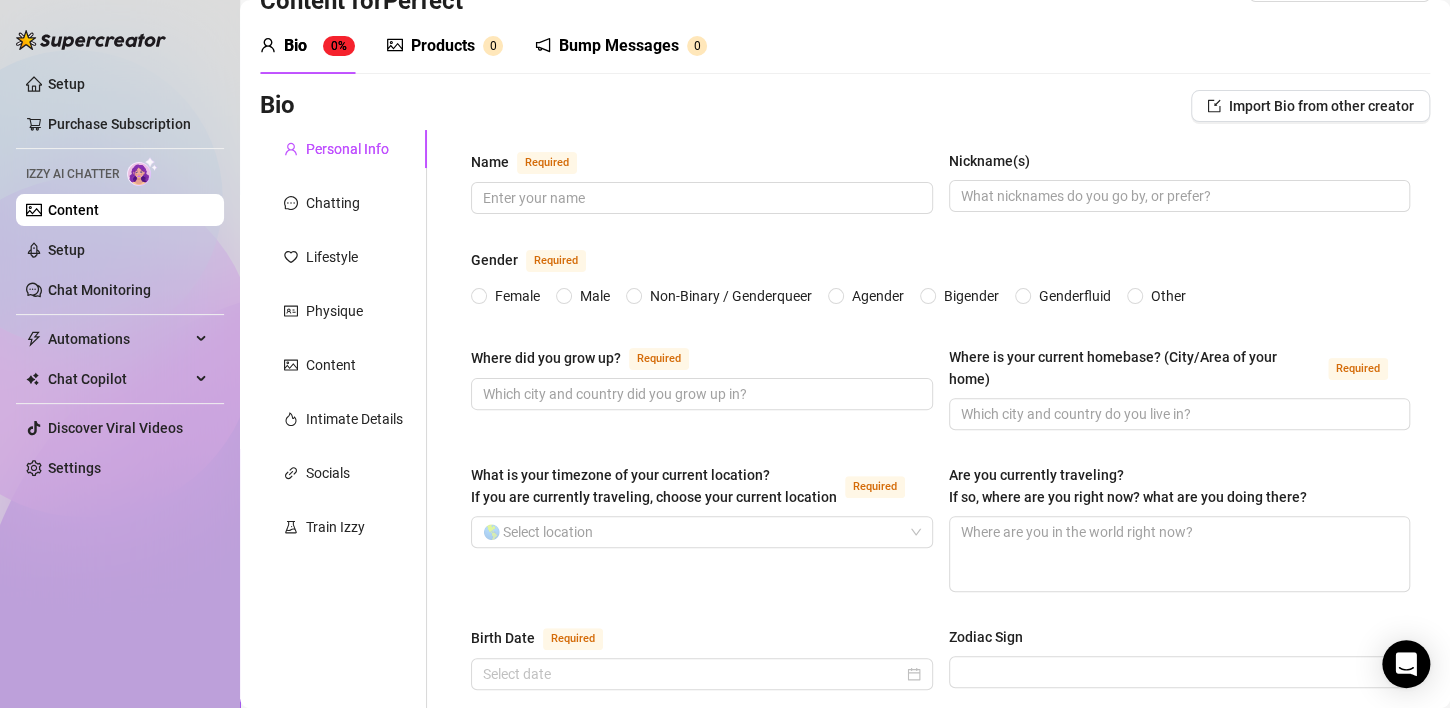 click on "Name Required Nickname(s) Gender Required Female Male Non-Binary / Genderqueer Agender Bigender Genderfluid Other Where did you grow up? Required Where is your current homebase? (City/Area of your home) Required What is your timezone of your current location? If you are currently traveling, choose your current location Required 🌎 Select location Are you currently traveling? If so, where are you right now? what are you doing there? Birth Date Required Zodiac Sign Sexual Orientation Required Relationship Status Required Do you have any siblings? How many? Do you have any children? How many? Do you have any pets? What do you do for work currently? What were your previous jobs or careers? What is your educational background? What languages do you speak?   Select or type languages you speak What are your religious beliefs? What are your ideological beliefs? What are your dreams or goals? Required Share a funny story about yourself Share some unexpected facts about yourself" at bounding box center (940, 951) 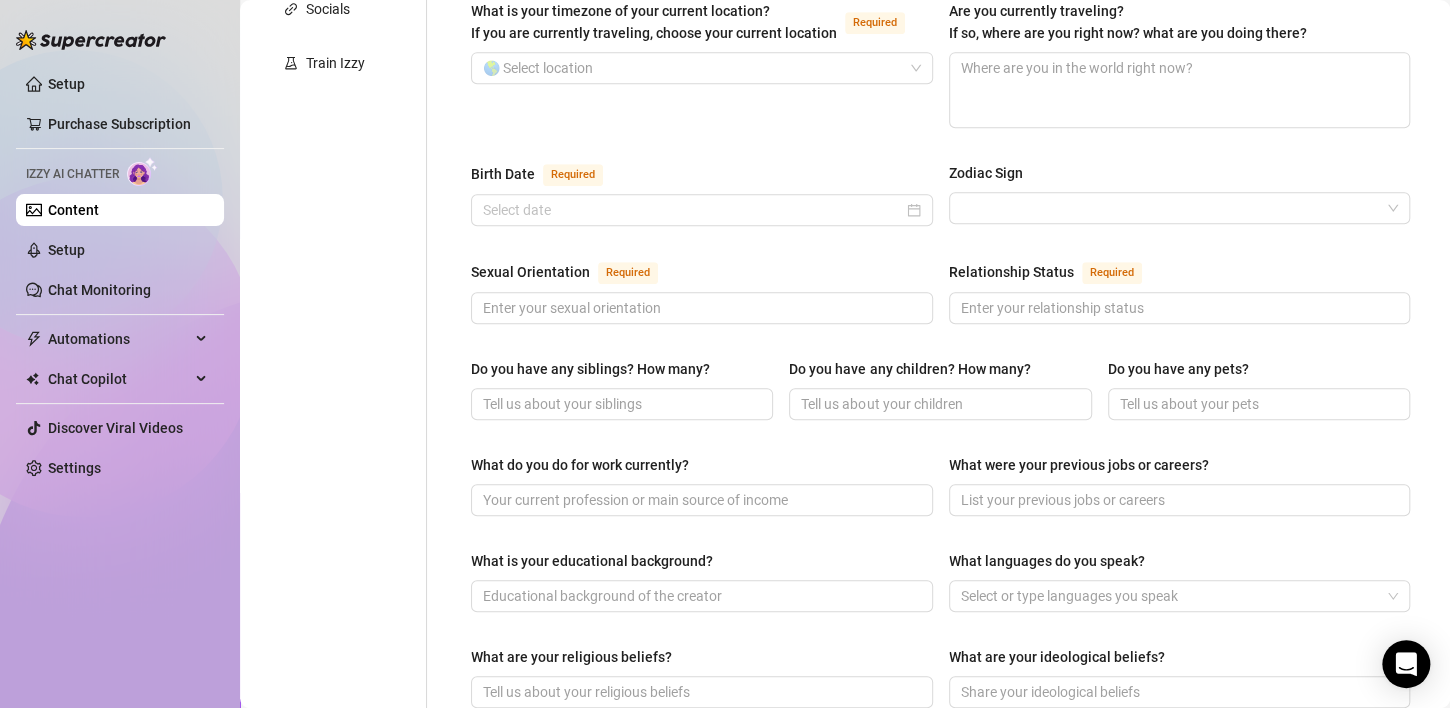 scroll, scrollTop: 0, scrollLeft: 0, axis: both 